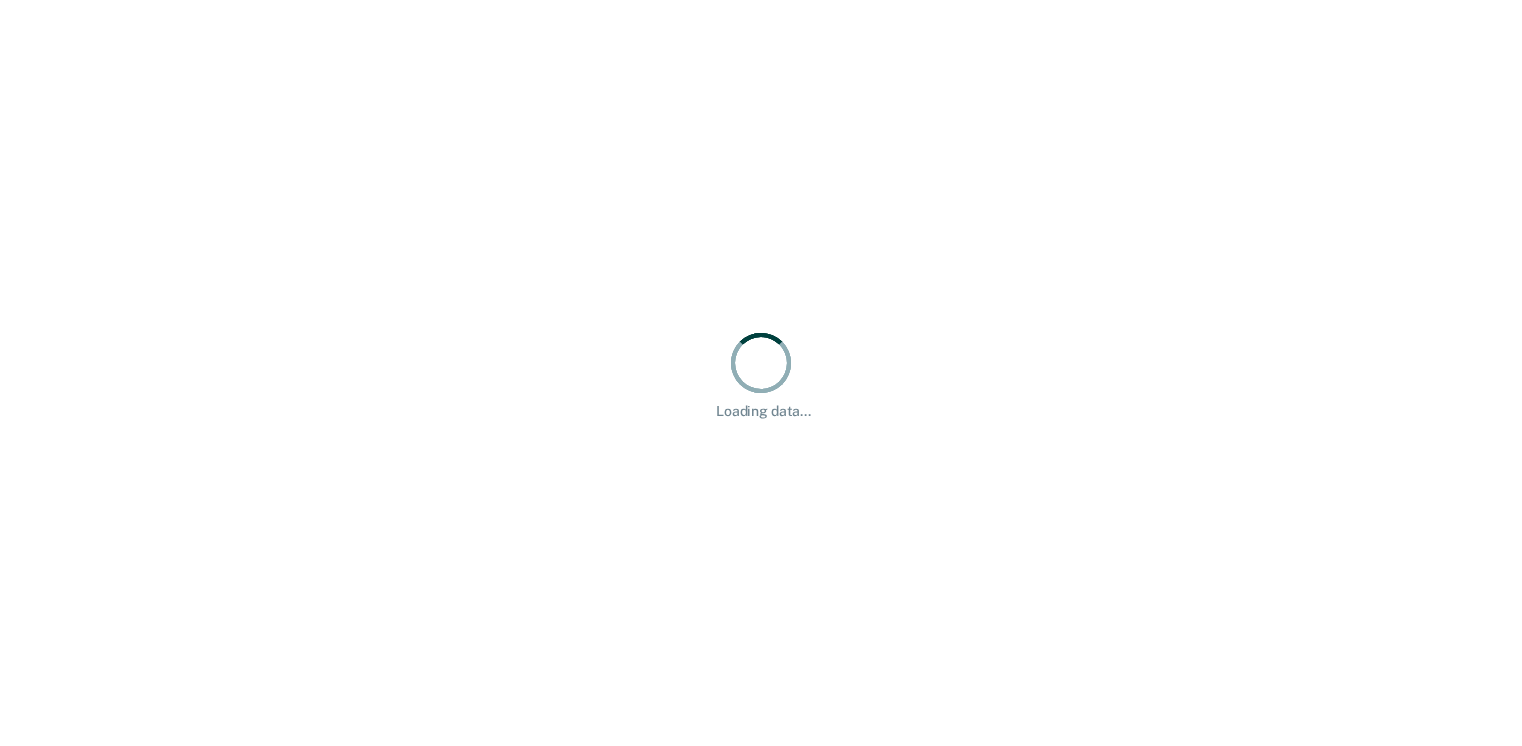 scroll, scrollTop: 0, scrollLeft: 0, axis: both 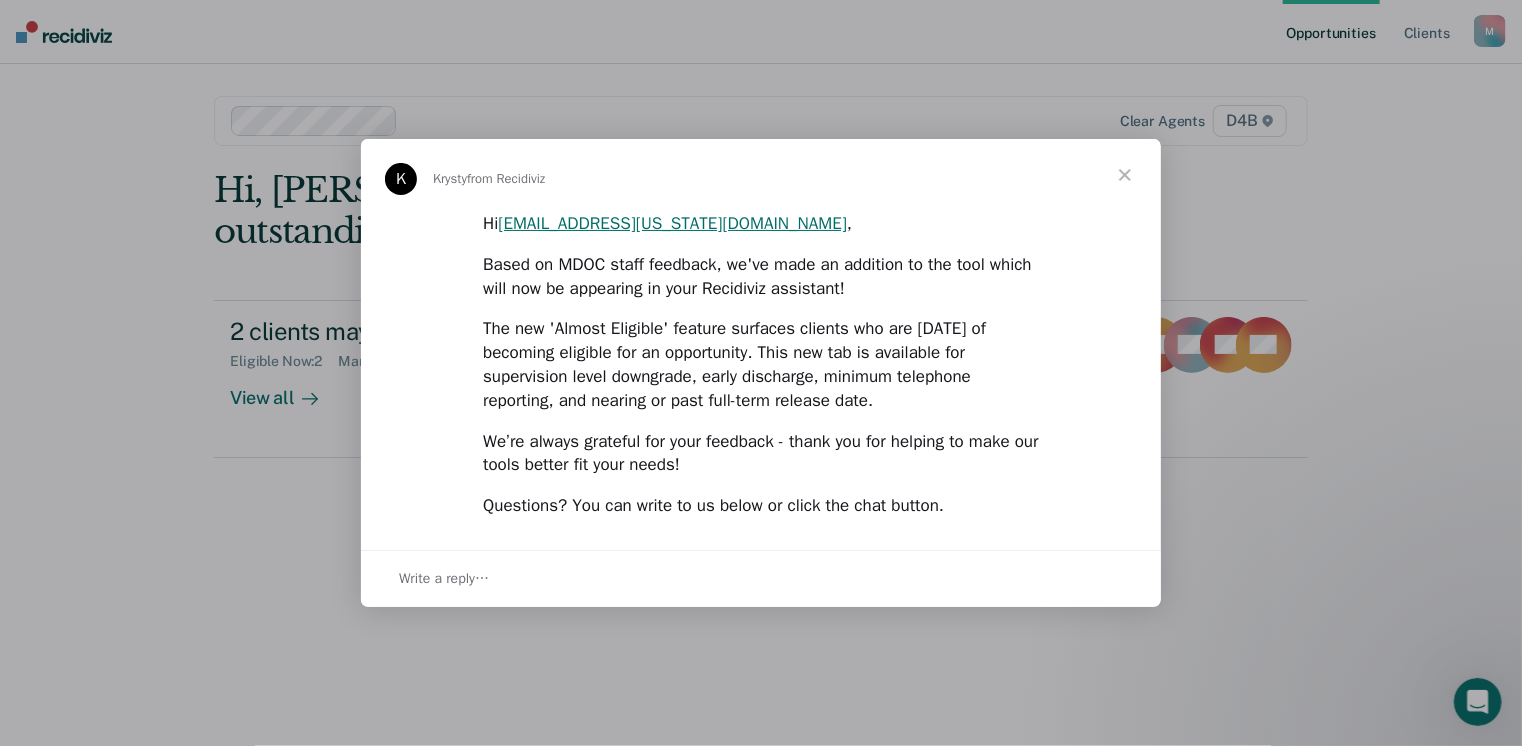 click at bounding box center [1125, 175] 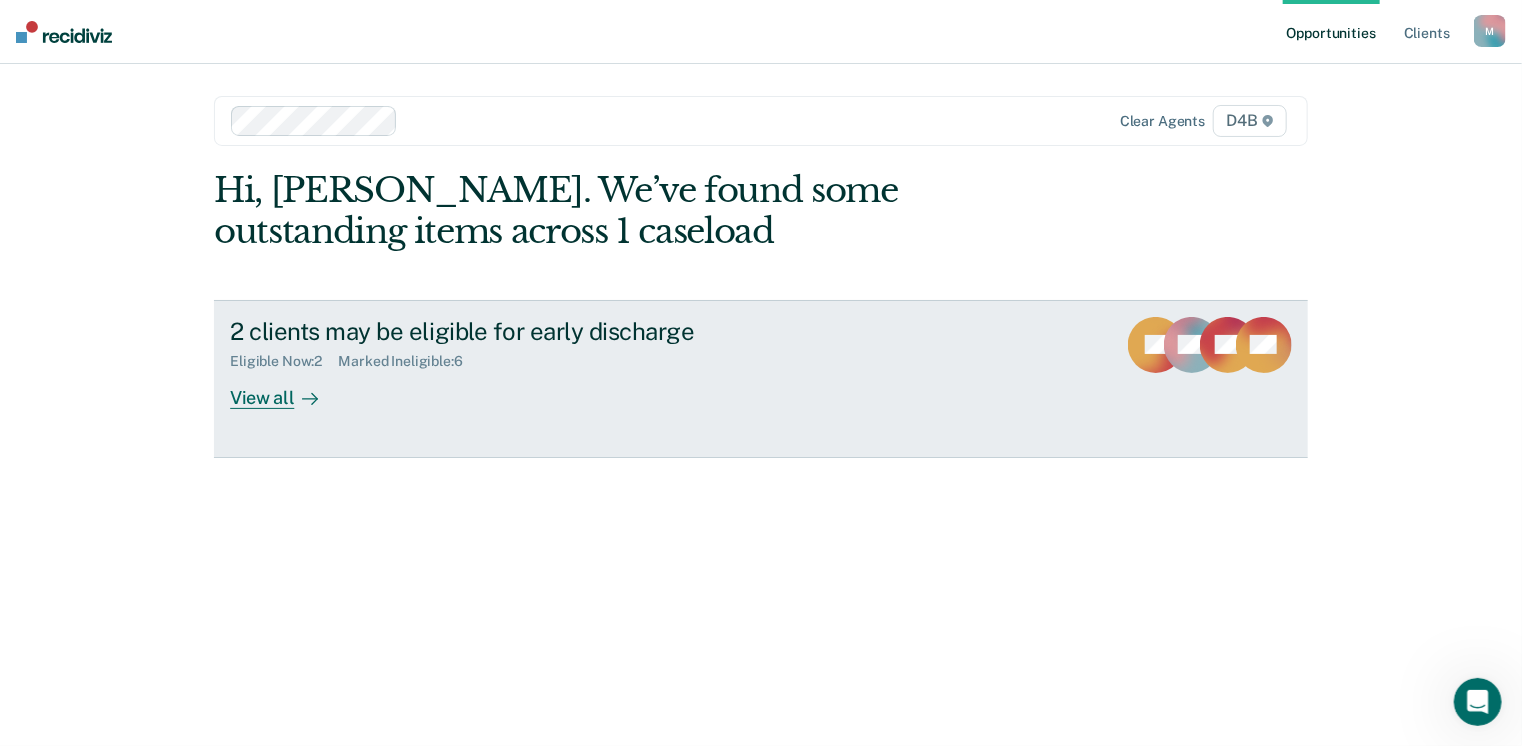 click on "View all" at bounding box center [286, 389] 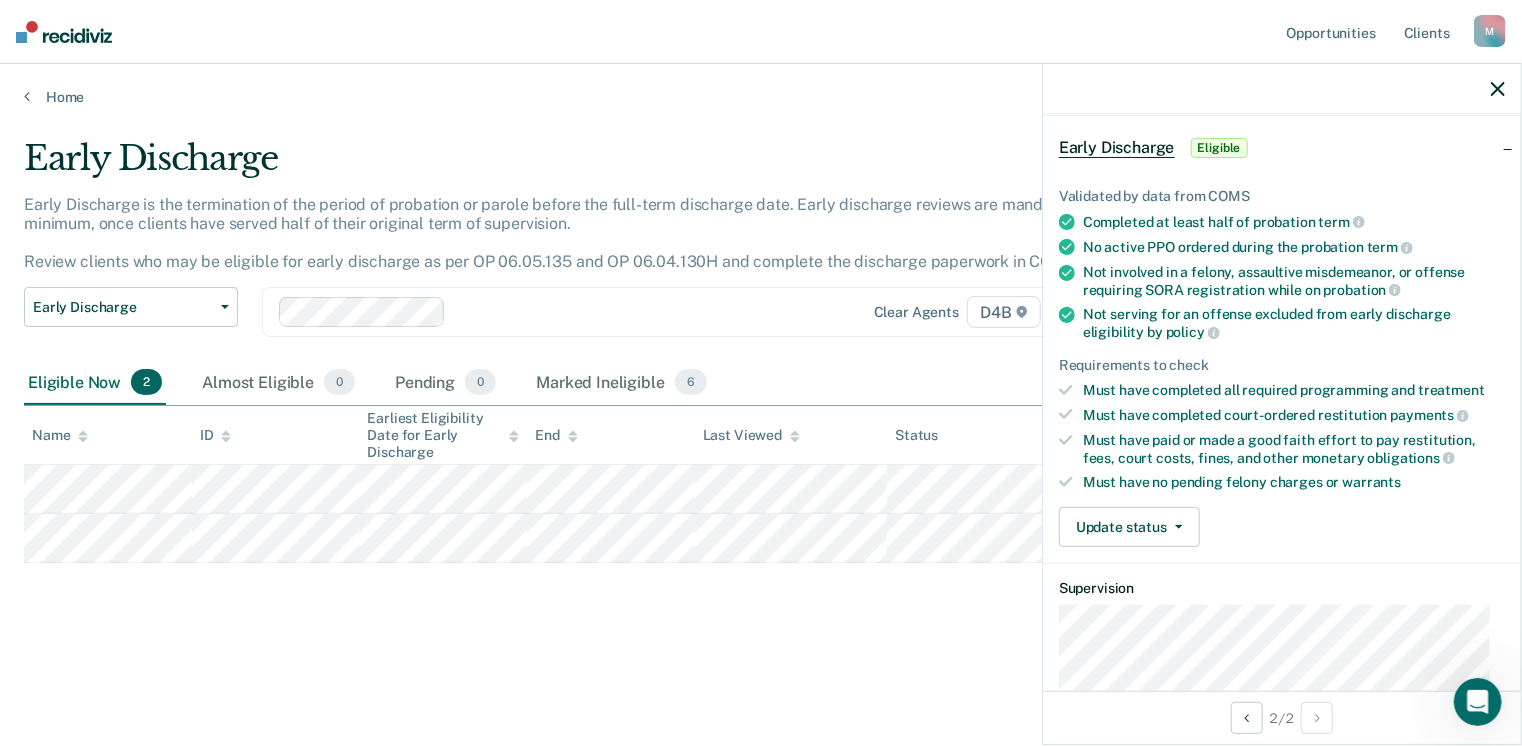 scroll, scrollTop: 200, scrollLeft: 0, axis: vertical 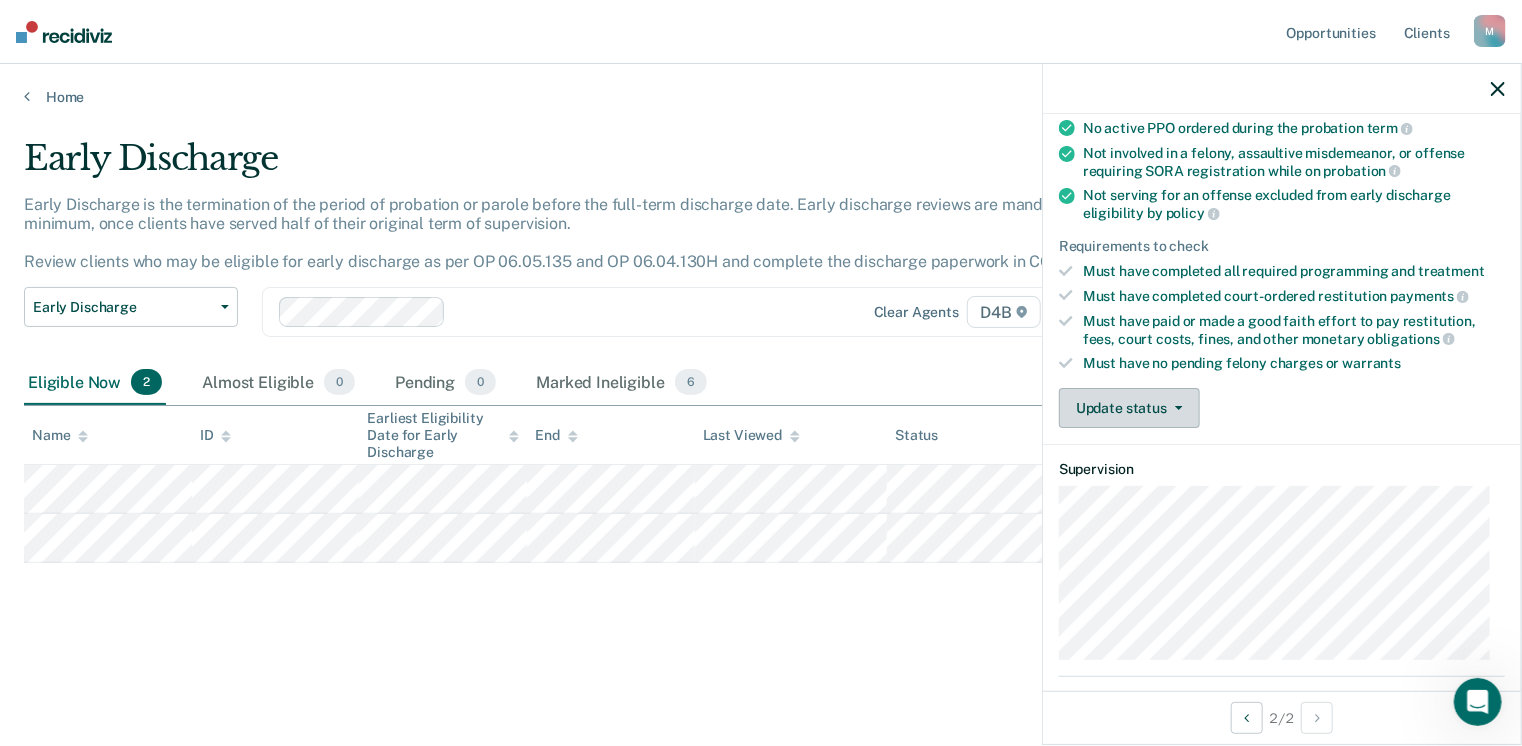 click on "Update status" at bounding box center (1129, 408) 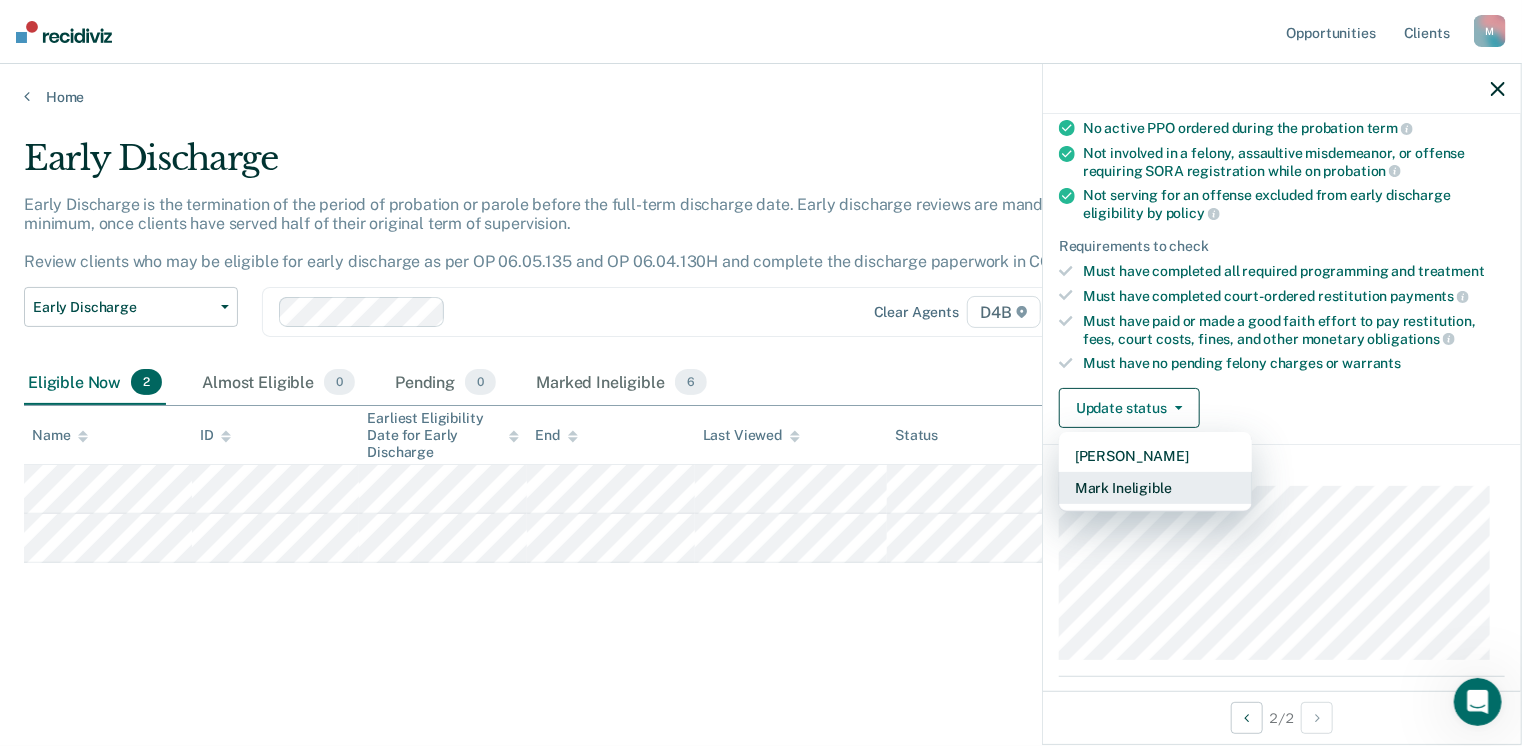 click on "Mark Ineligible" at bounding box center [1155, 488] 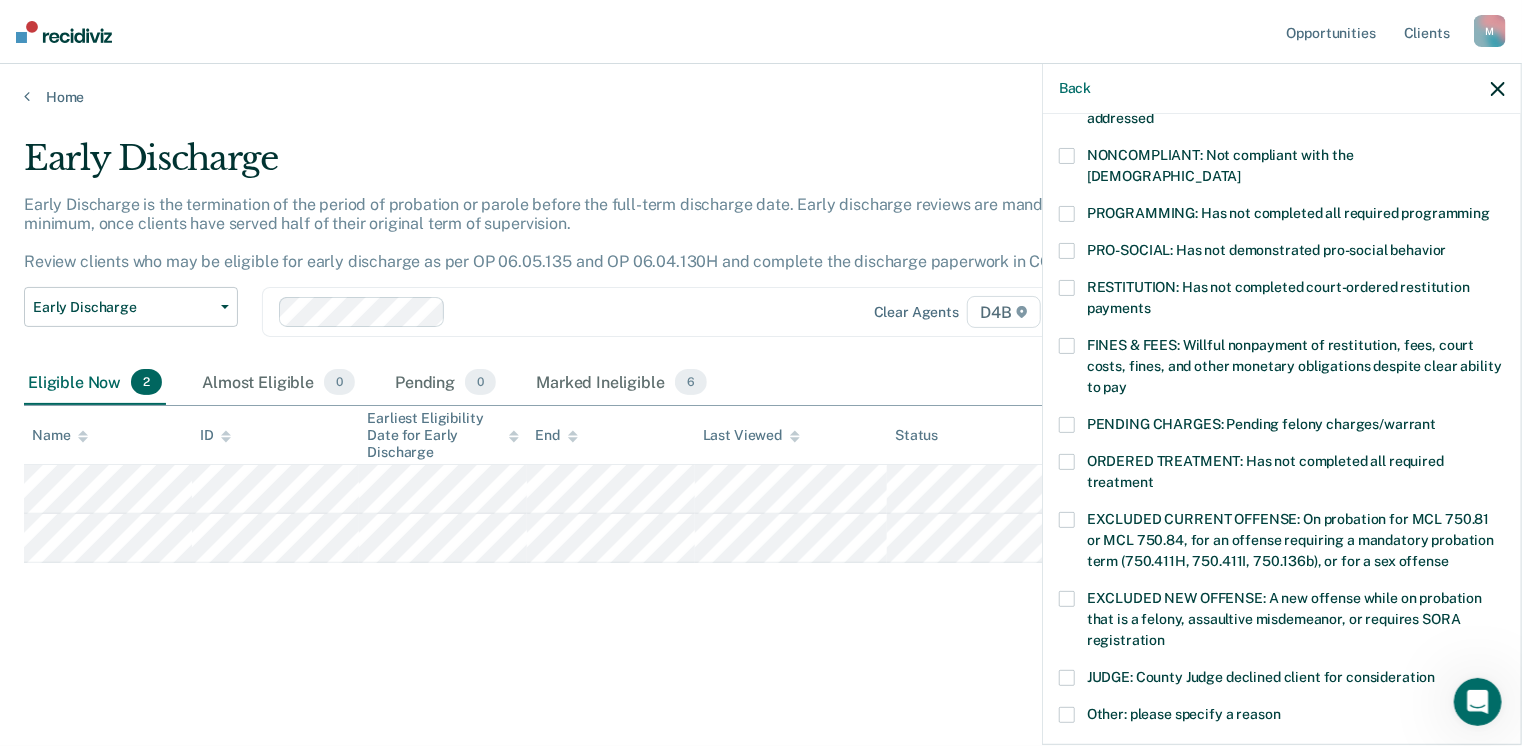 scroll, scrollTop: 600, scrollLeft: 0, axis: vertical 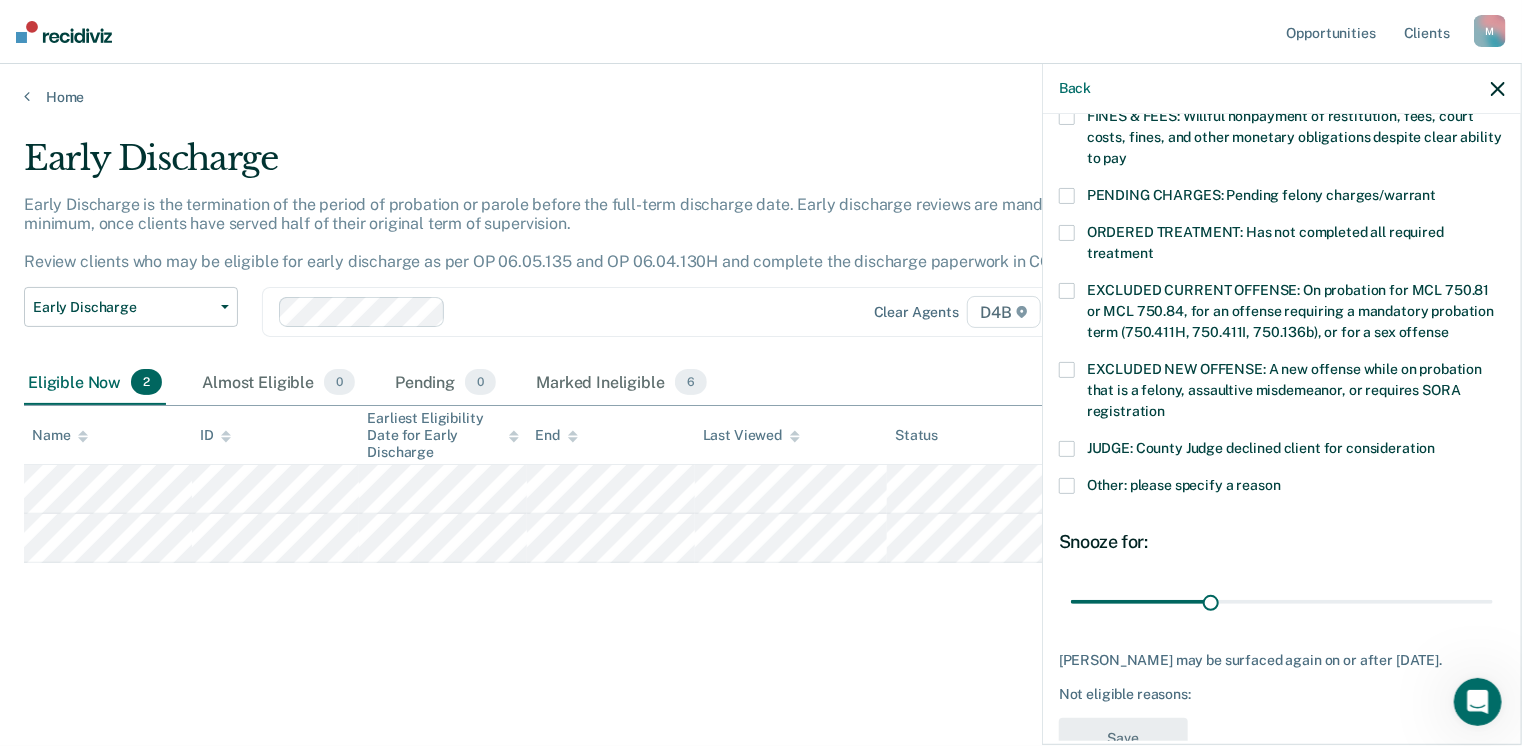 drag, startPoint x: 1305, startPoint y: 265, endPoint x: 1374, endPoint y: 299, distance: 76.922035 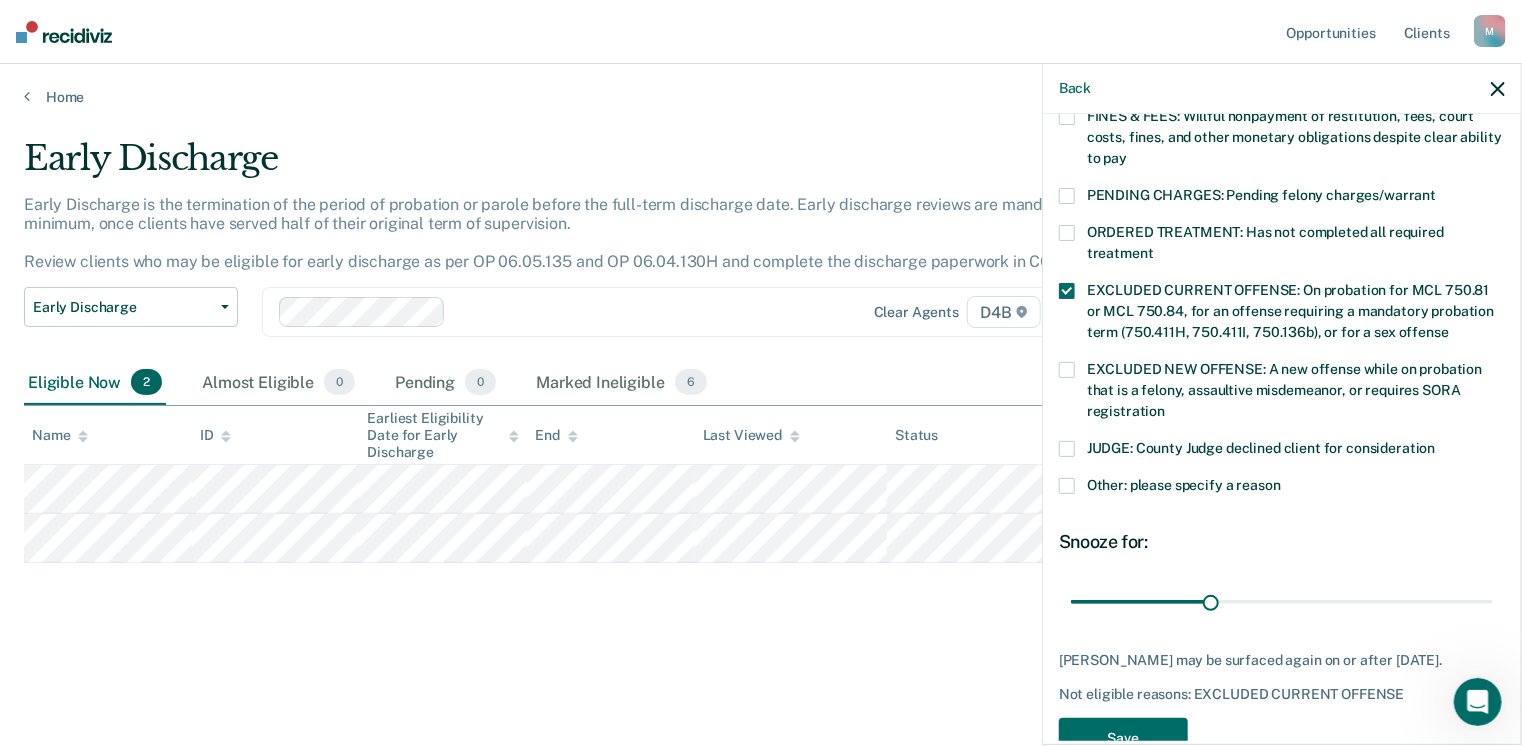 drag, startPoint x: 1308, startPoint y: 261, endPoint x: 1366, endPoint y: 261, distance: 58 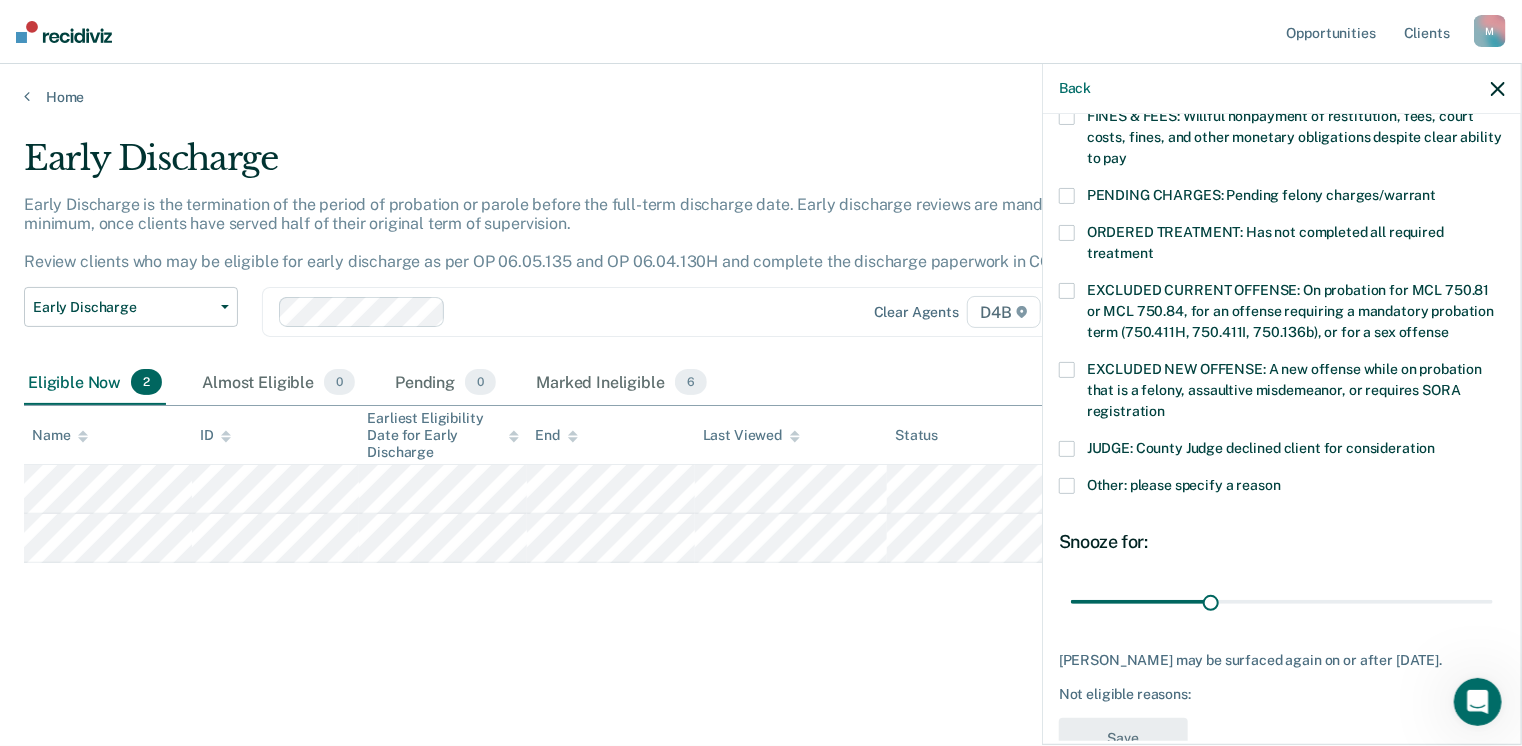 click on "EXCLUDED CURRENT OFFENSE: On probation for MCL 750.81 or MCL 750.84, for an offense requiring a mandatory probation term (750.411H, 750.411I, 750.136b), or for a sex offense" at bounding box center (1282, 314) 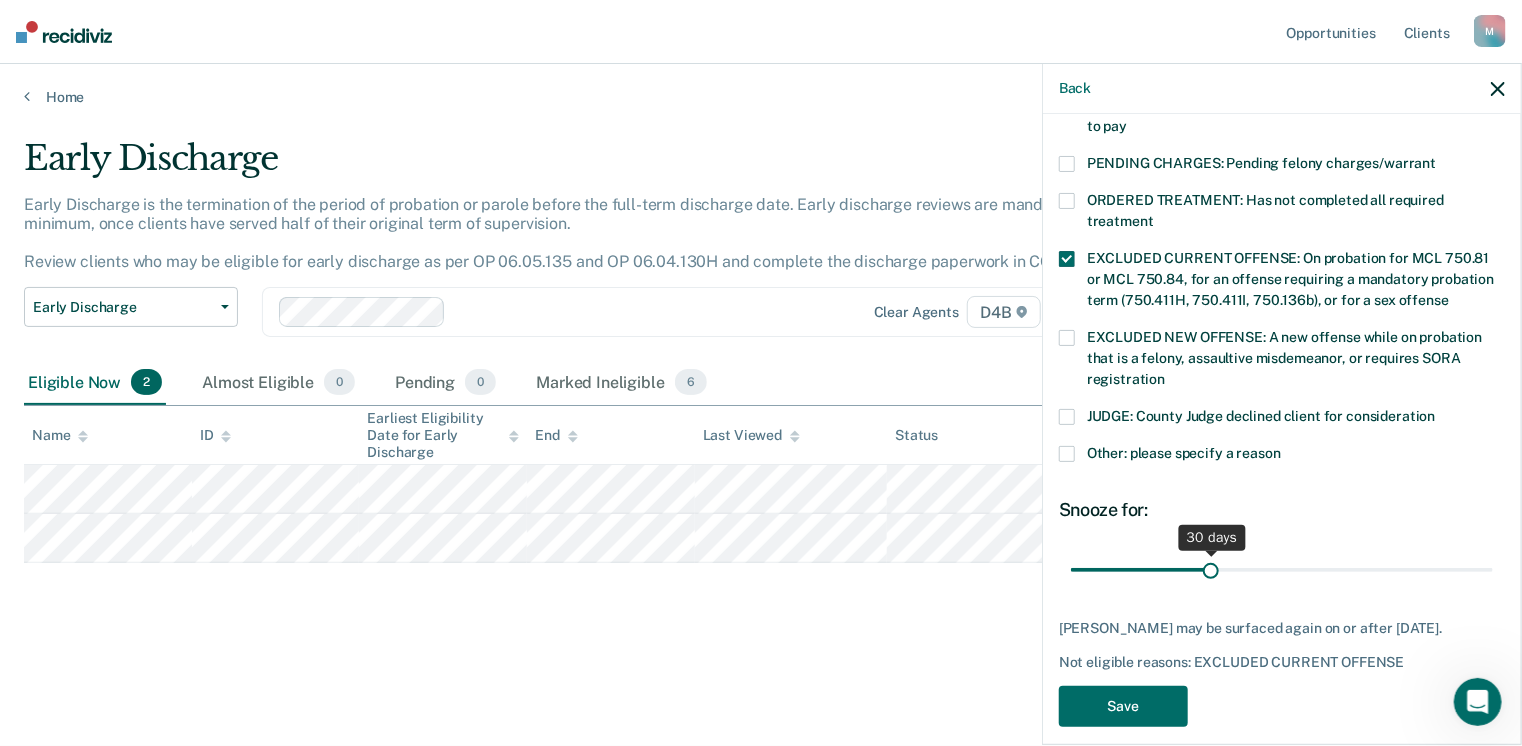 scroll, scrollTop: 647, scrollLeft: 0, axis: vertical 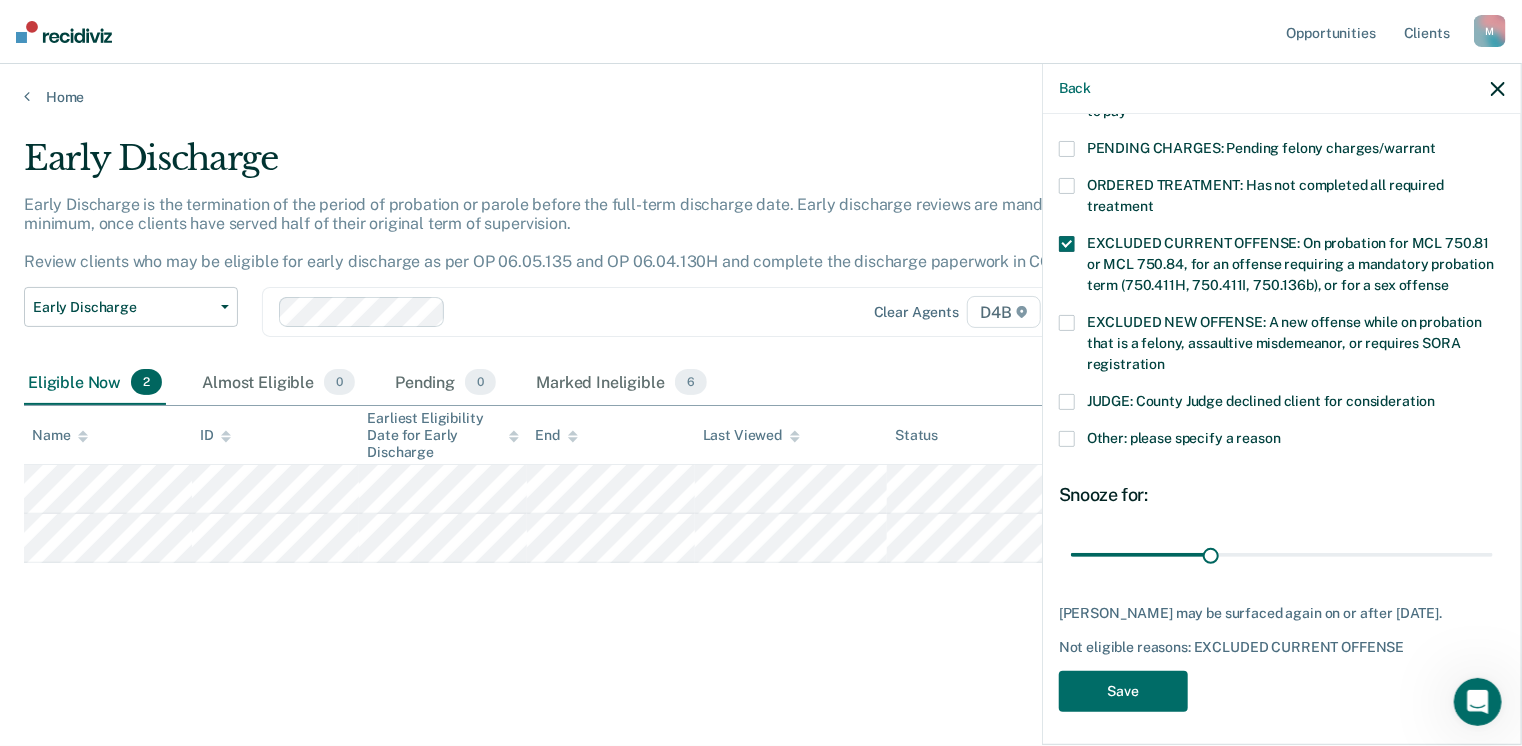 click at bounding box center [1067, 439] 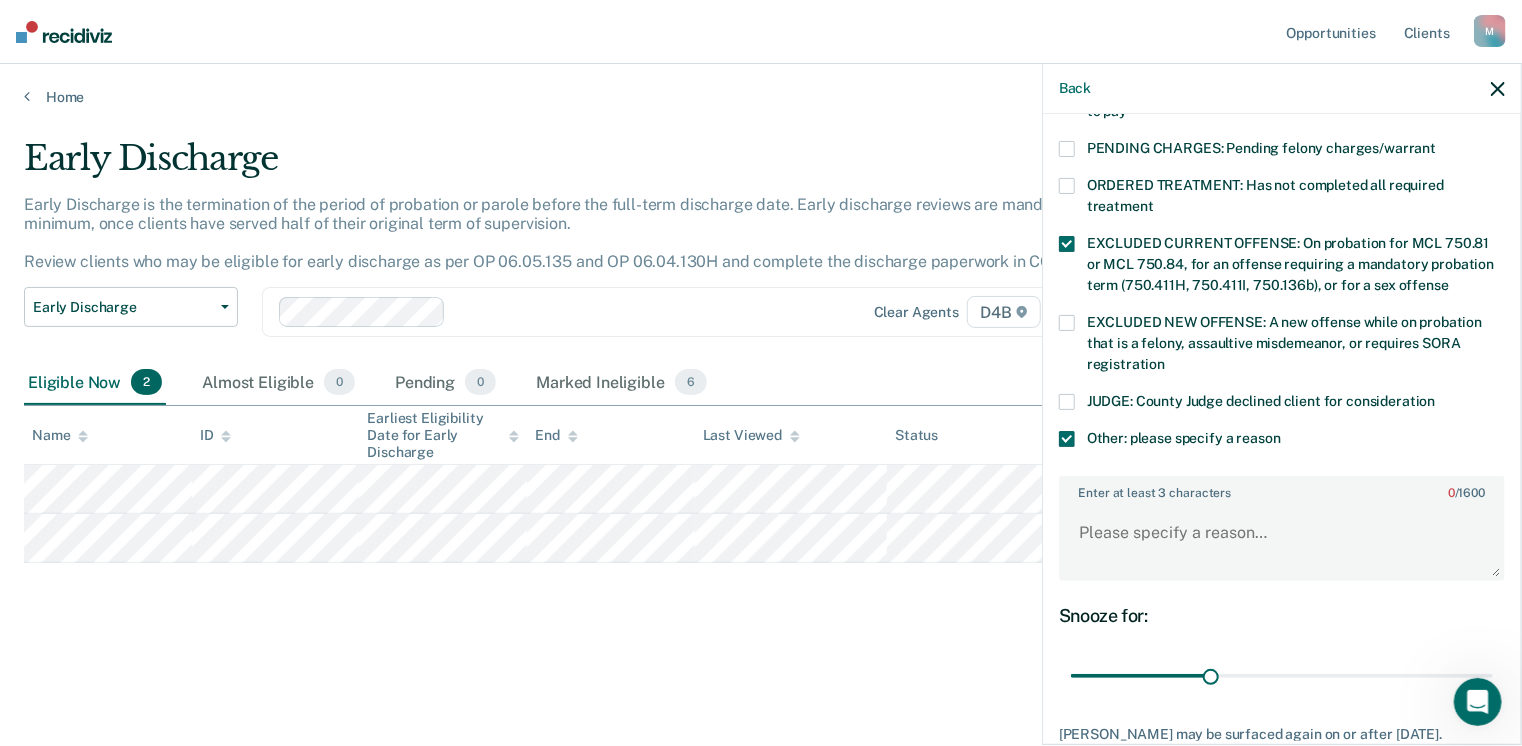 click on "Enter at least 3 characters 0  /  1600" at bounding box center (1282, 528) 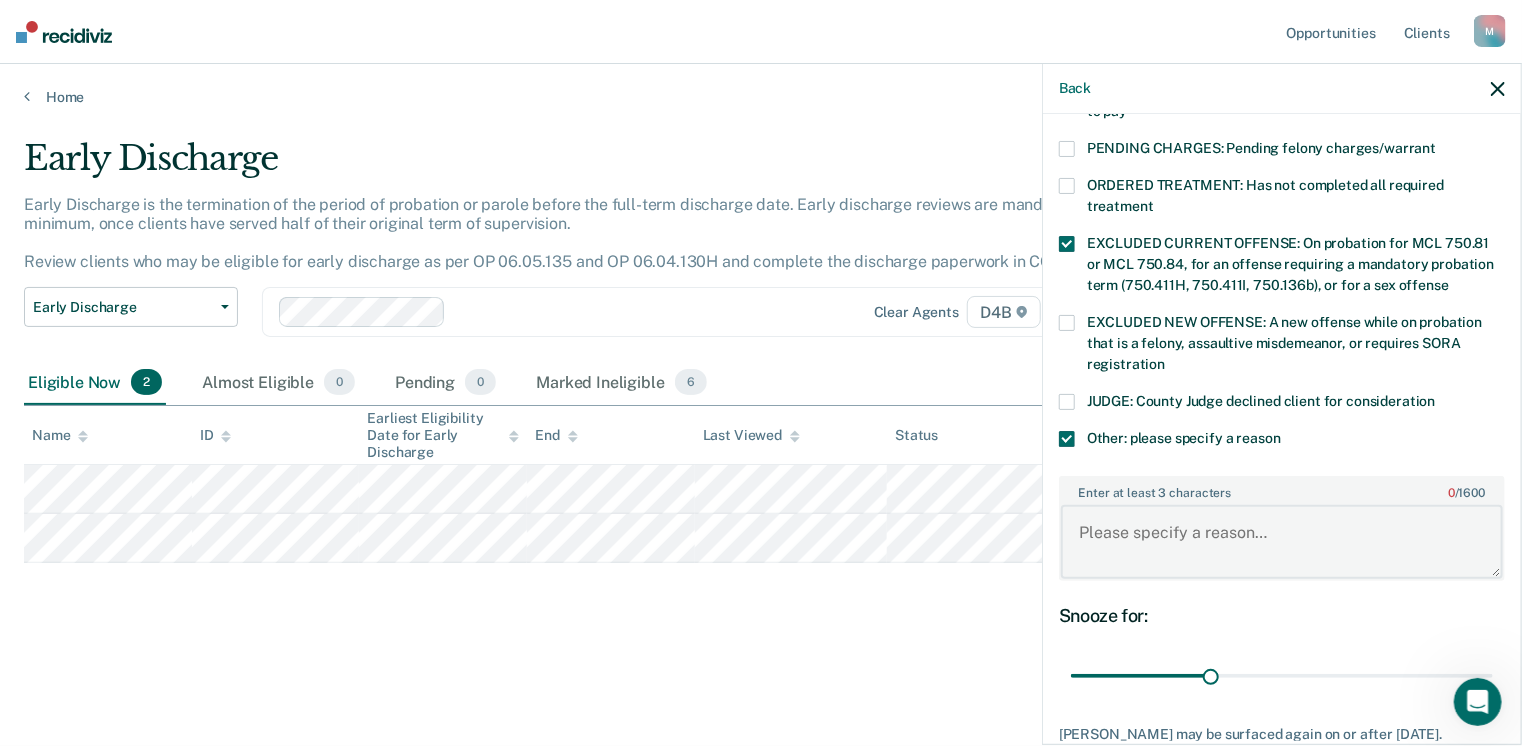 click on "Enter at least 3 characters 0  /  1600" at bounding box center [1282, 542] 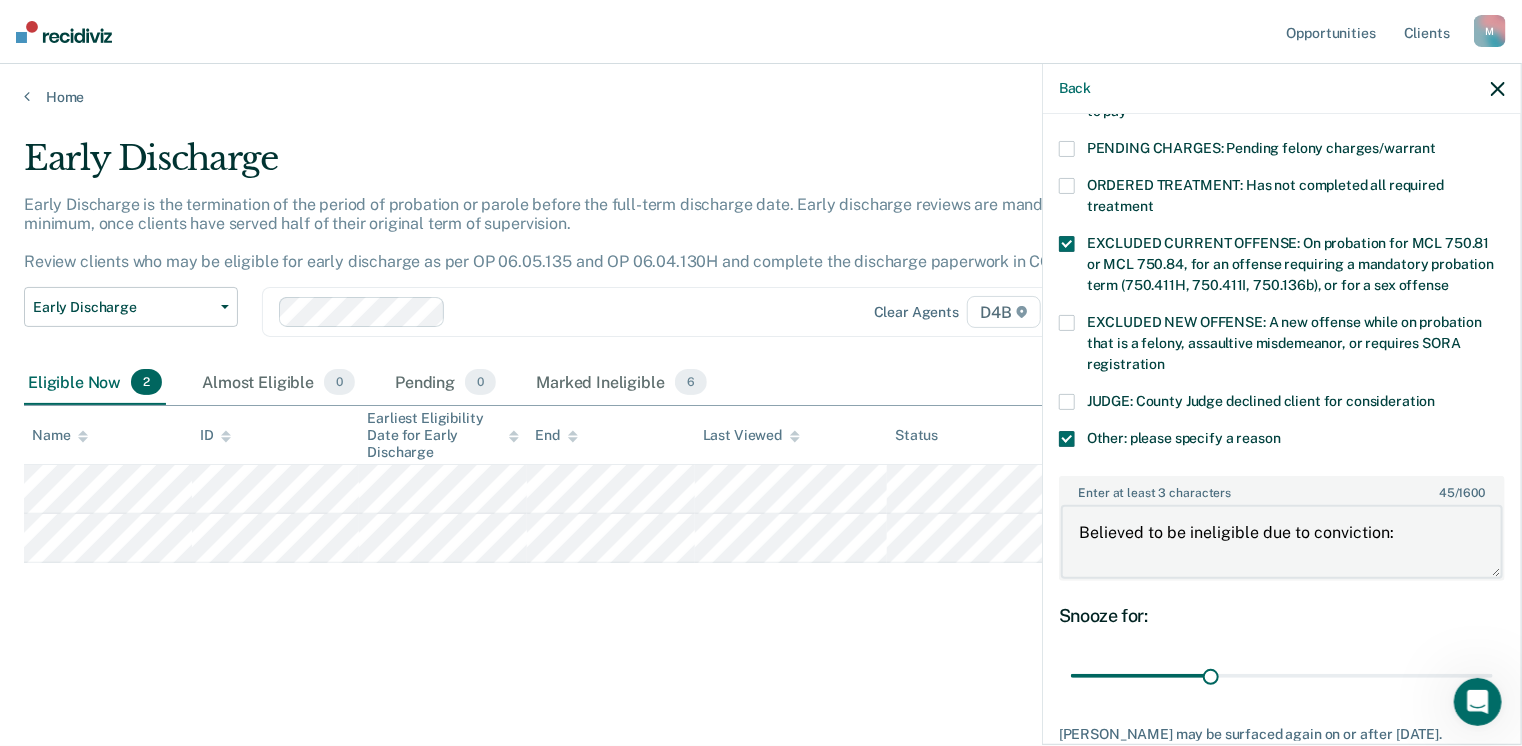 paste on "Homicide - [MEDICAL_DATA] - Statutory Short Form" 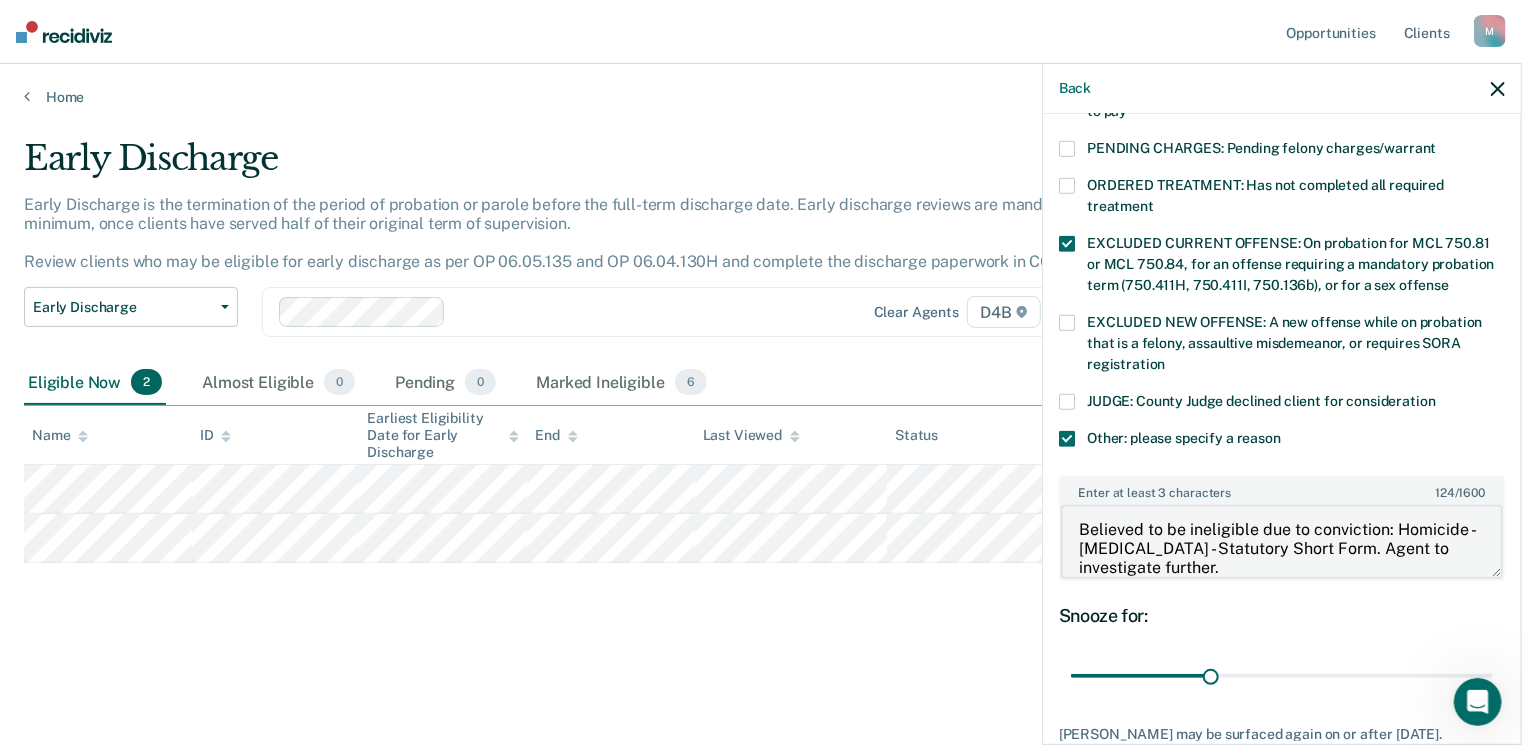 scroll, scrollTop: 22, scrollLeft: 0, axis: vertical 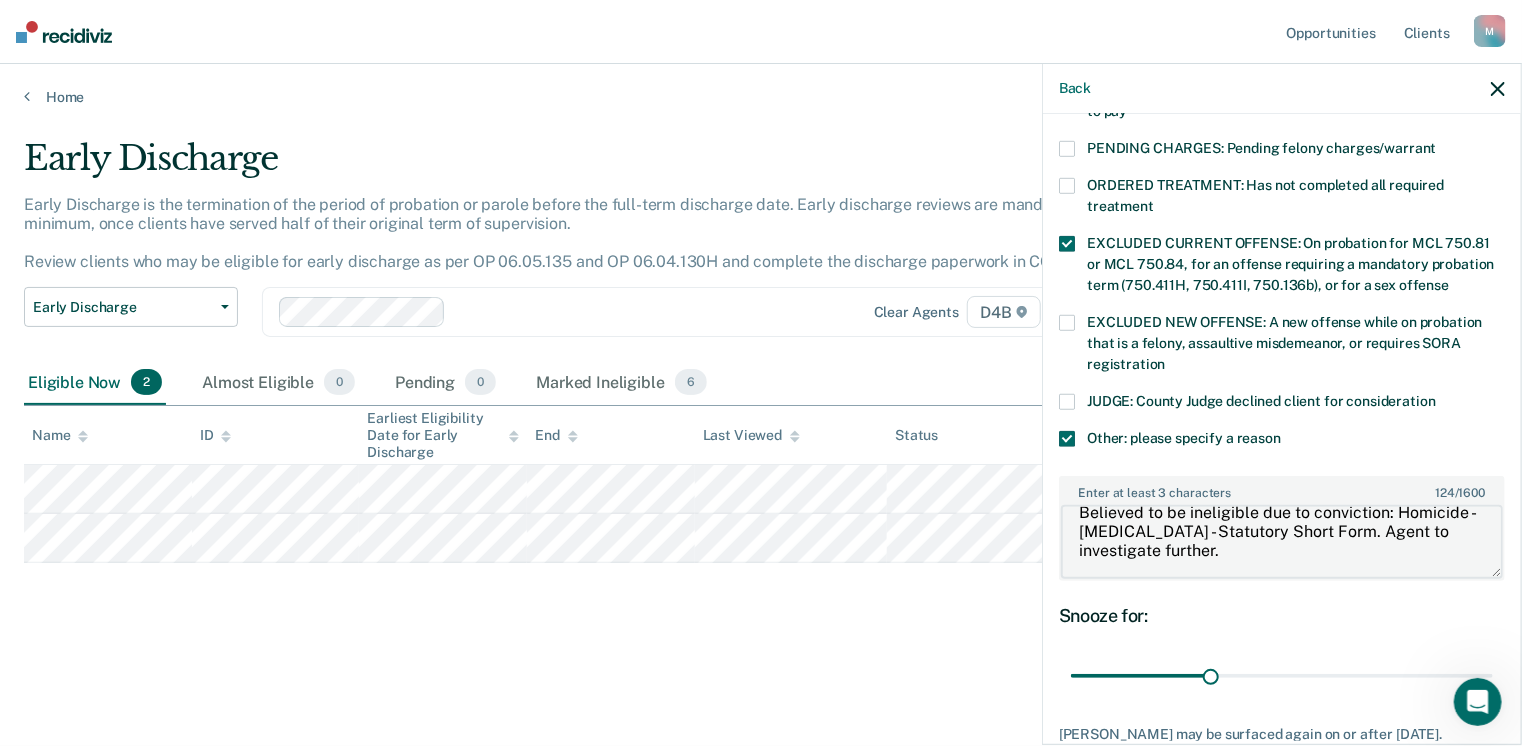 click on "Believed to be ineligible due to conviction: Homicide - [MEDICAL_DATA] - Statutory Short Form. Agent to investigate further." at bounding box center [1282, 542] 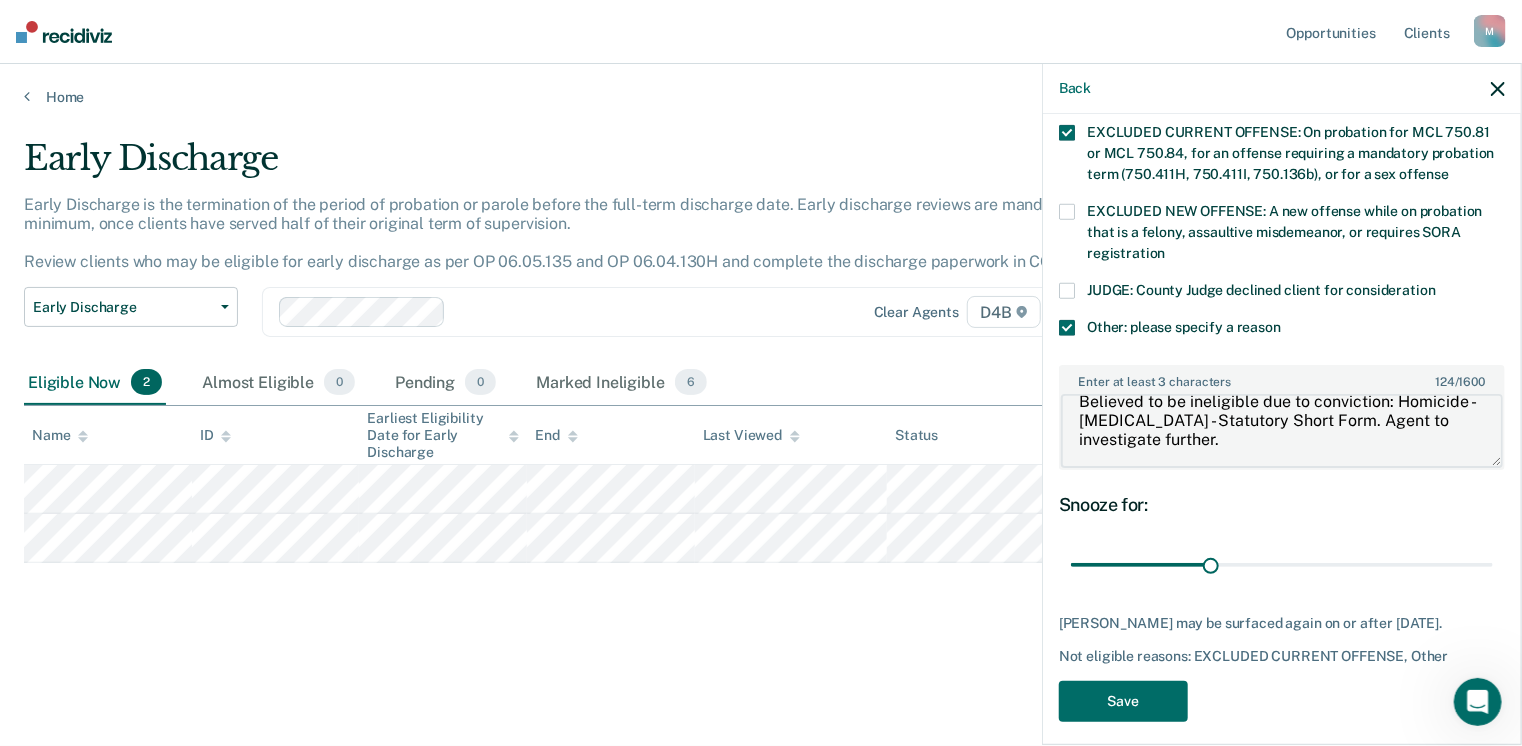 scroll, scrollTop: 766, scrollLeft: 0, axis: vertical 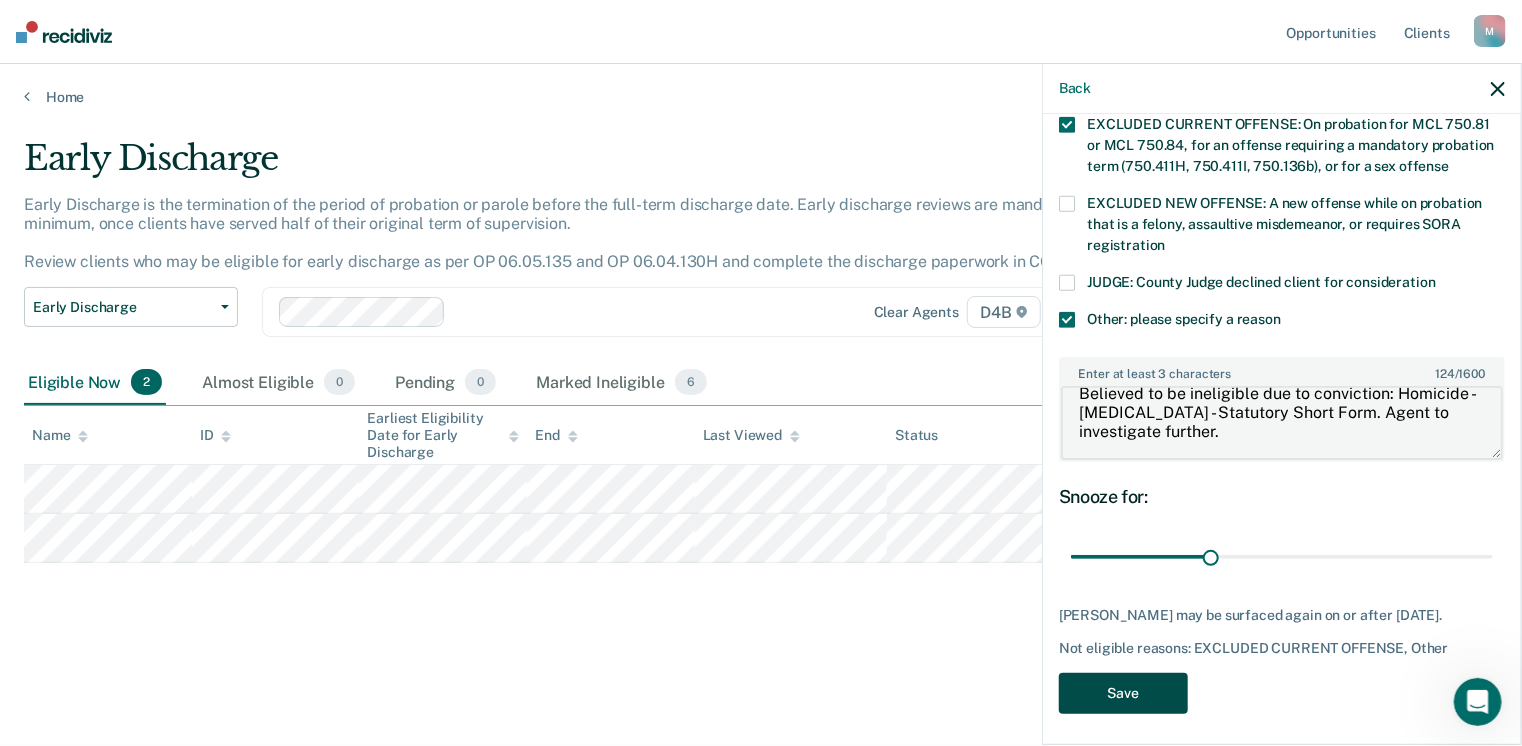 type on "Believed to be ineligible due to conviction: Homicide - [MEDICAL_DATA] - Statutory Short Form. Agent to investigate further." 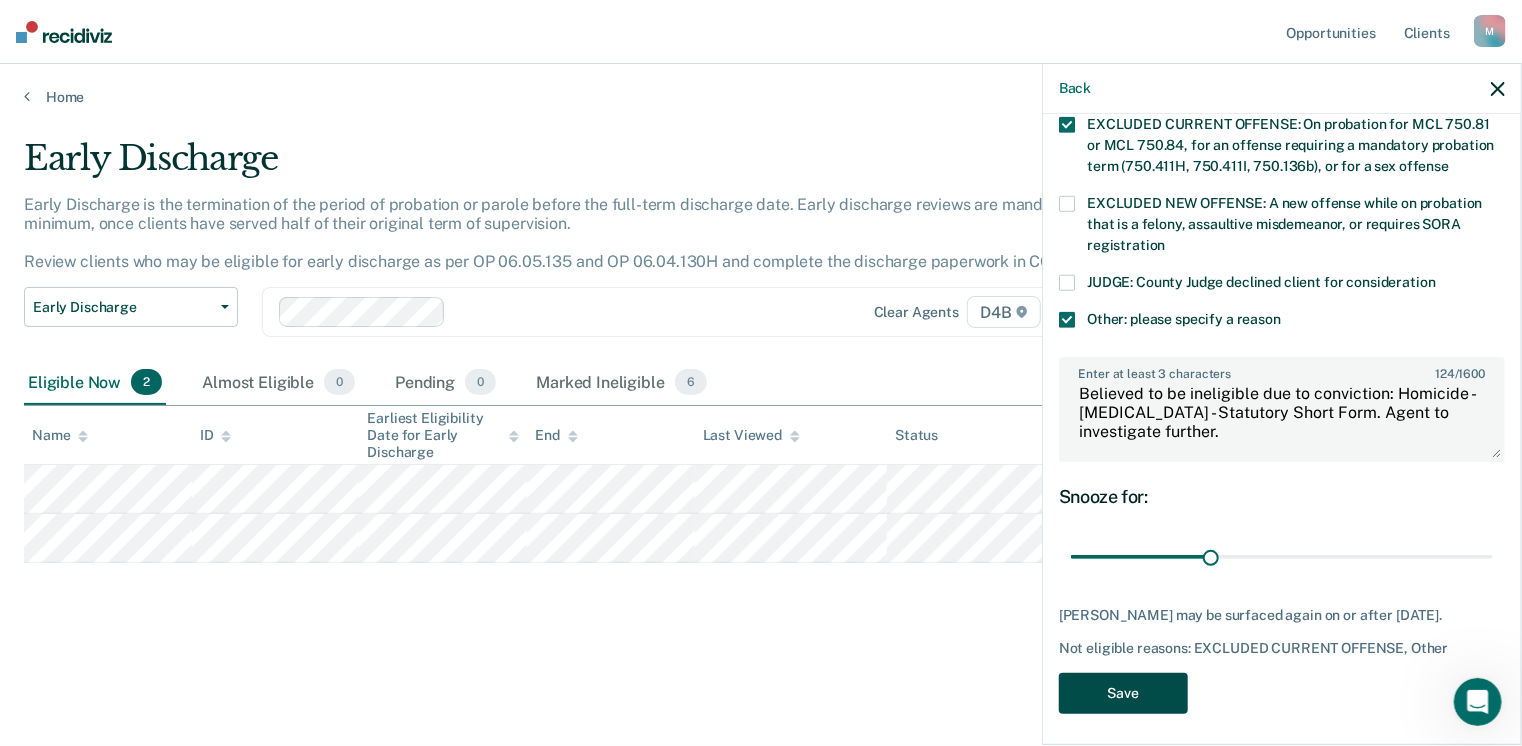 click on "Save" at bounding box center [1123, 693] 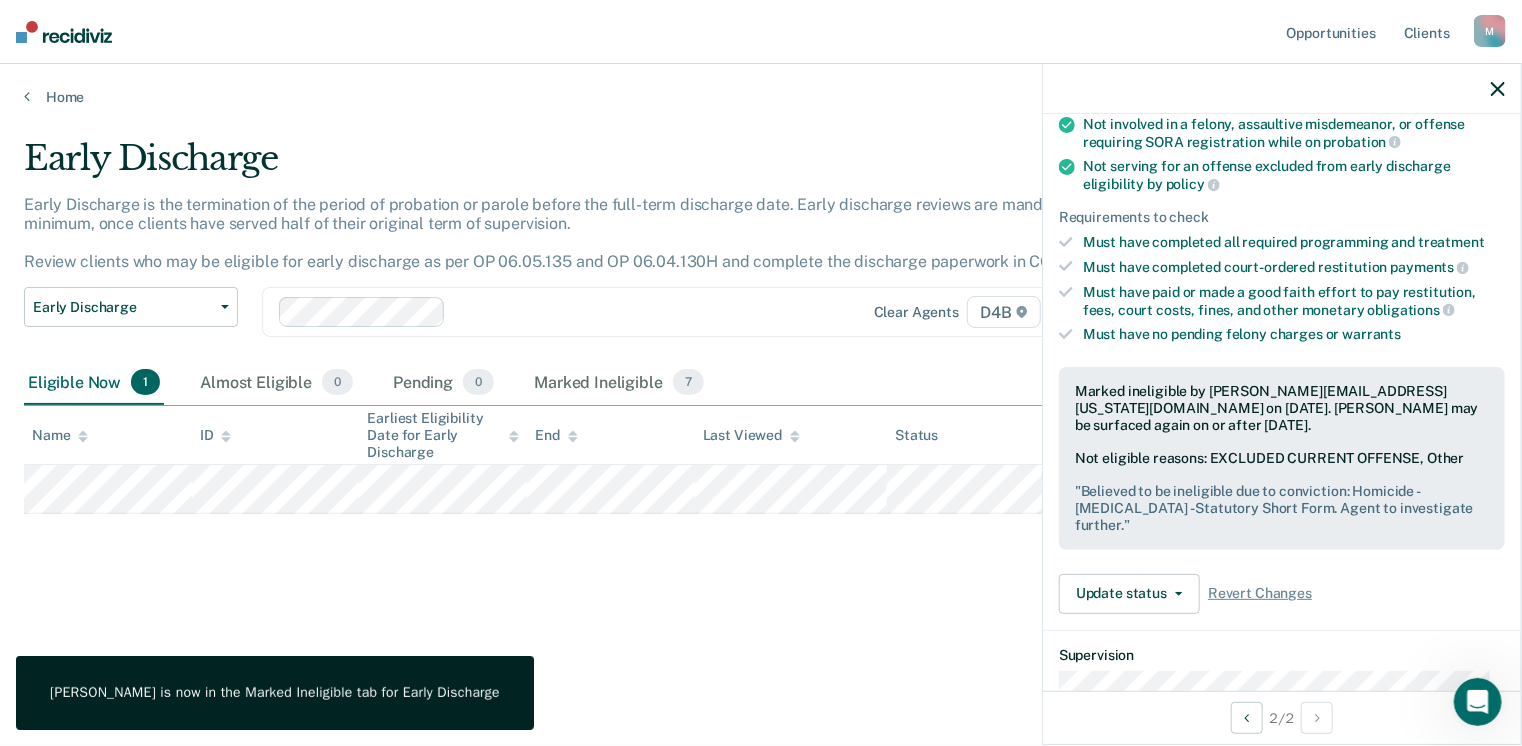 scroll, scrollTop: 202, scrollLeft: 0, axis: vertical 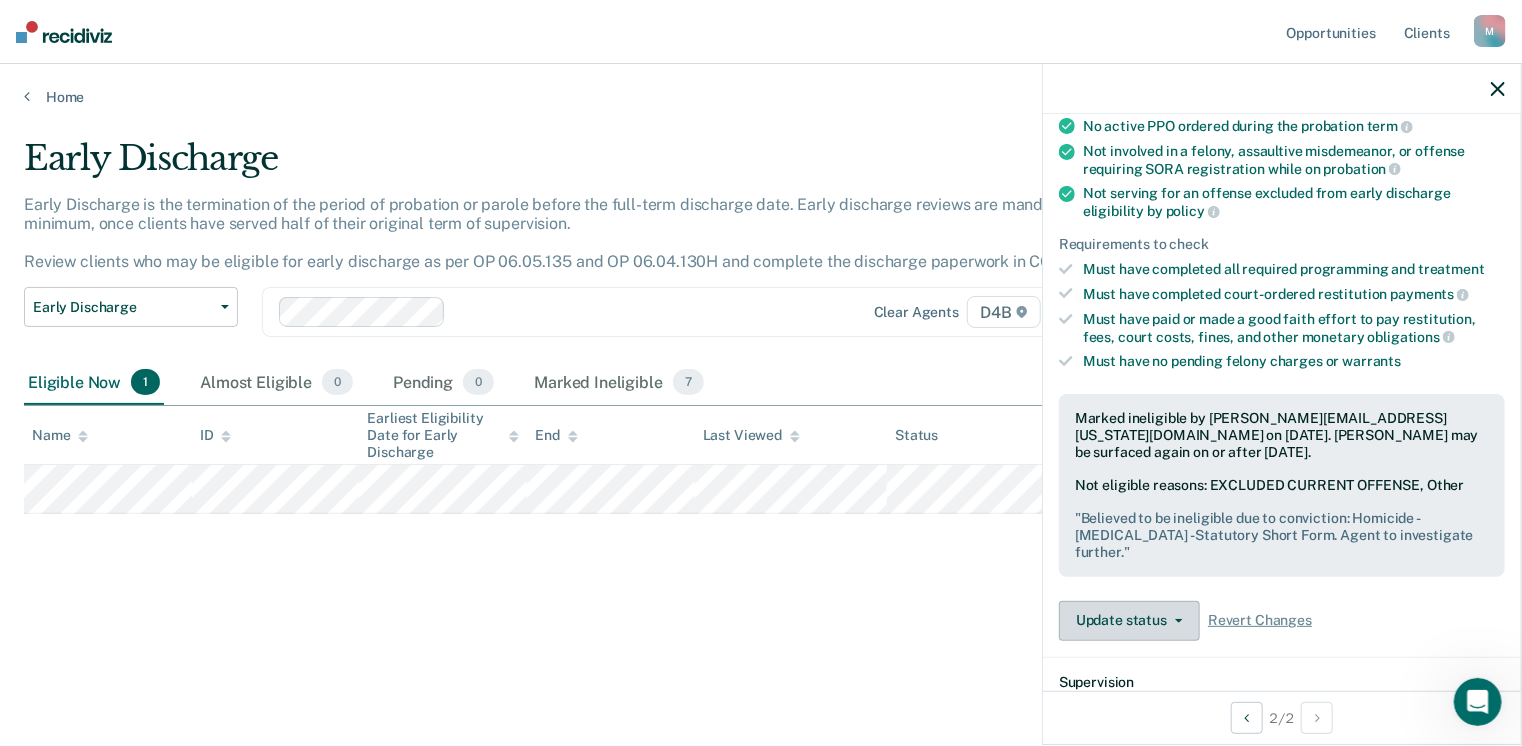 click on "Update status" at bounding box center [1129, 621] 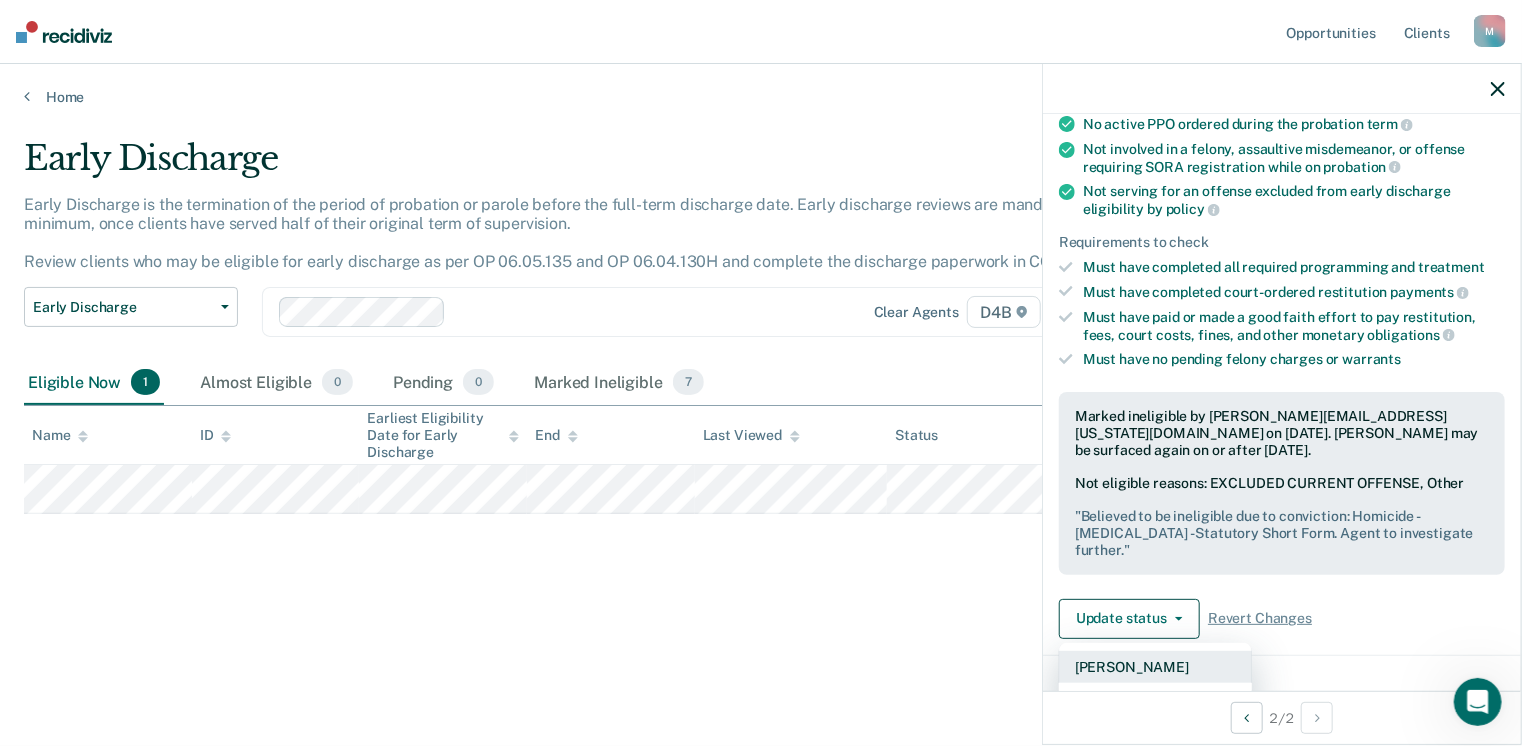 scroll, scrollTop: 404, scrollLeft: 0, axis: vertical 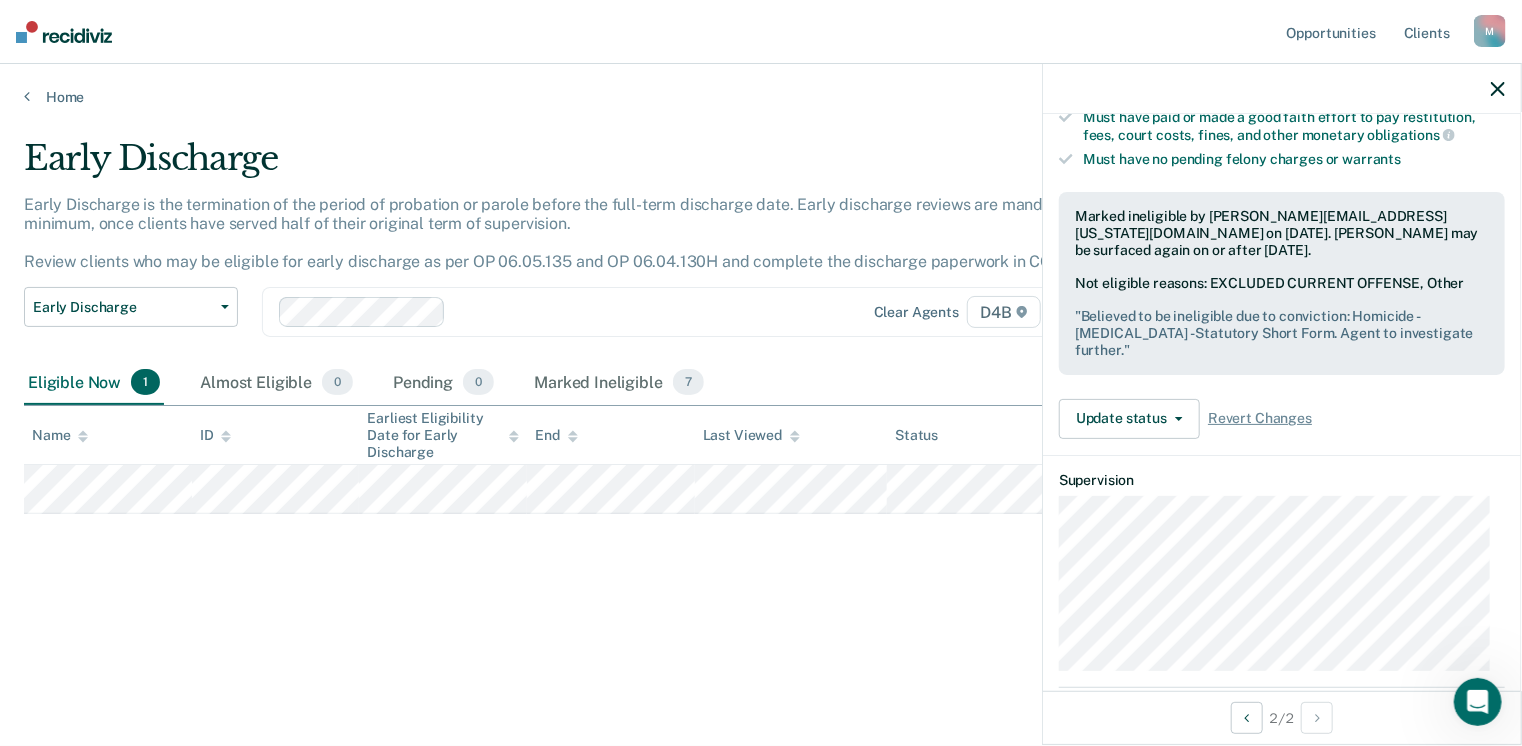 click on "" Believed to be ineligible due to conviction: Homicide - [MEDICAL_DATA] - Statutory Short Form. Agent to investigate further.
"" at bounding box center [1282, 333] 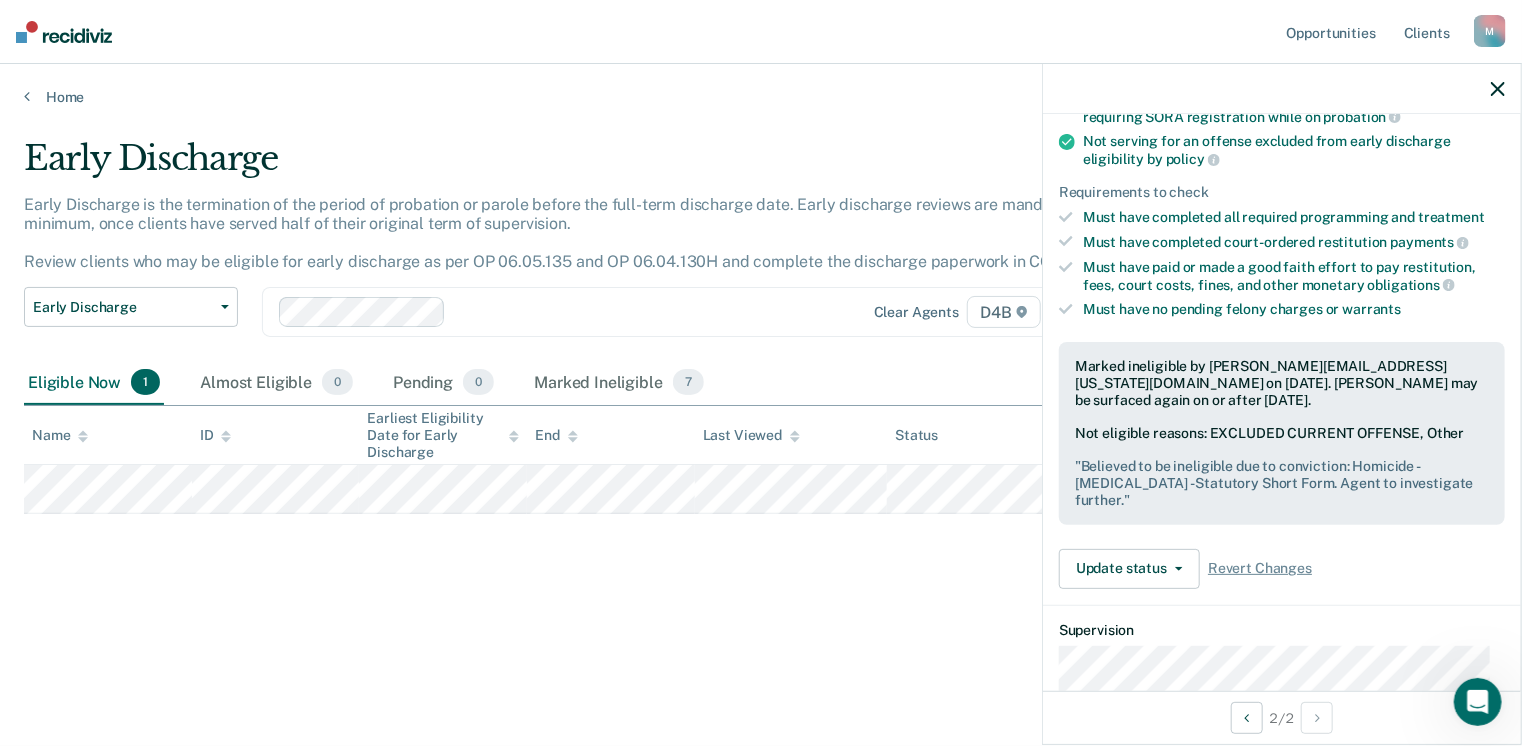 scroll, scrollTop: 300, scrollLeft: 0, axis: vertical 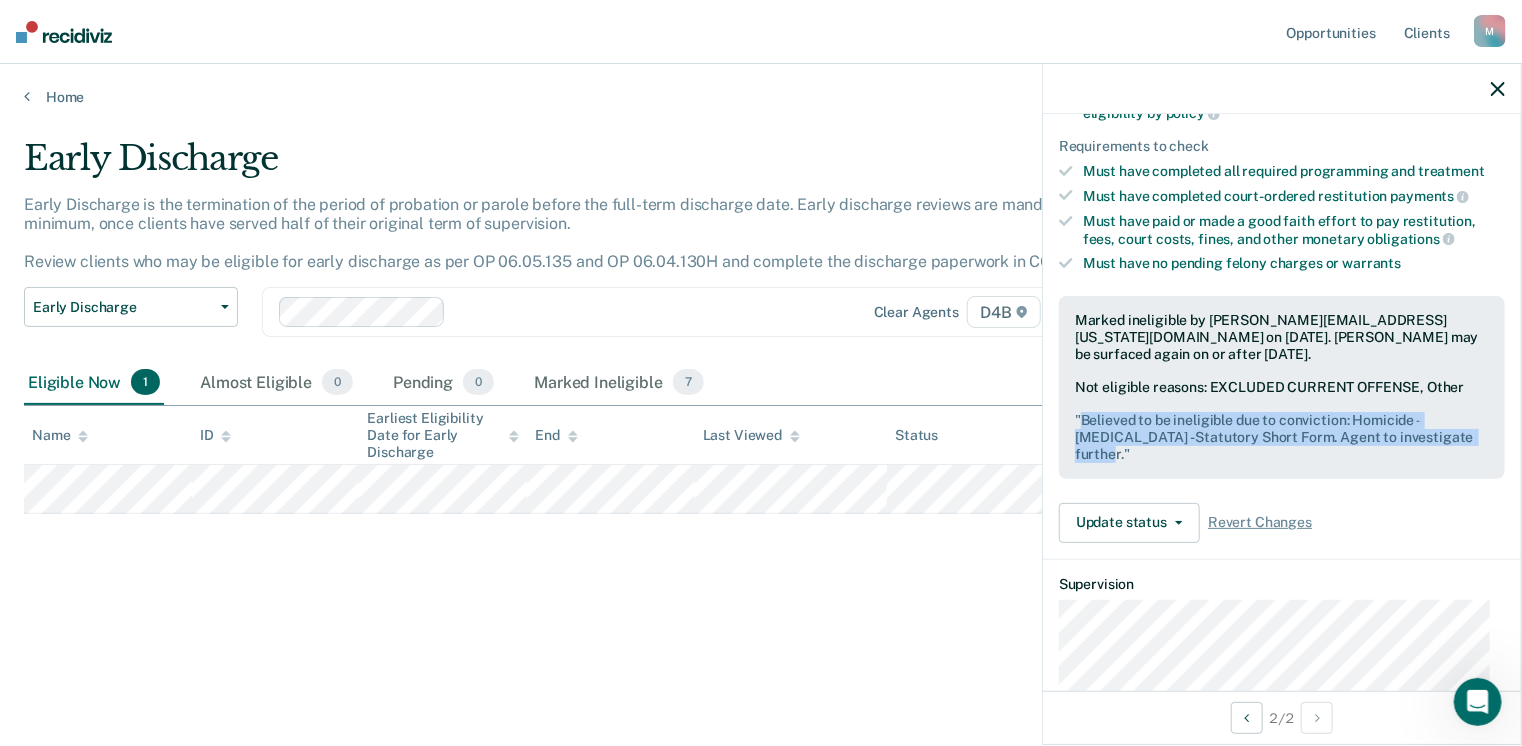 drag, startPoint x: 1124, startPoint y: 445, endPoint x: 1083, endPoint y: 413, distance: 52.009613 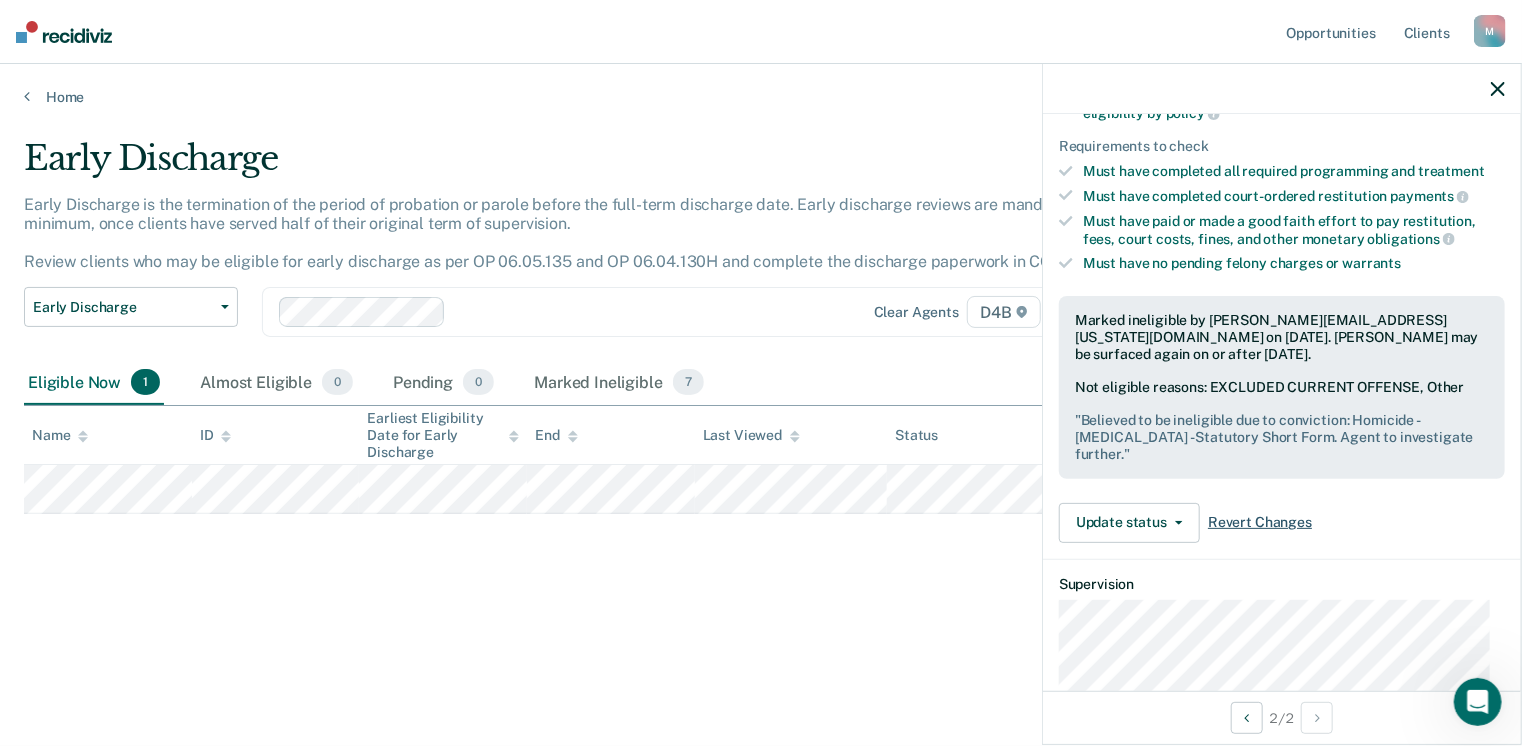 click on "Revert Changes" at bounding box center (1260, 522) 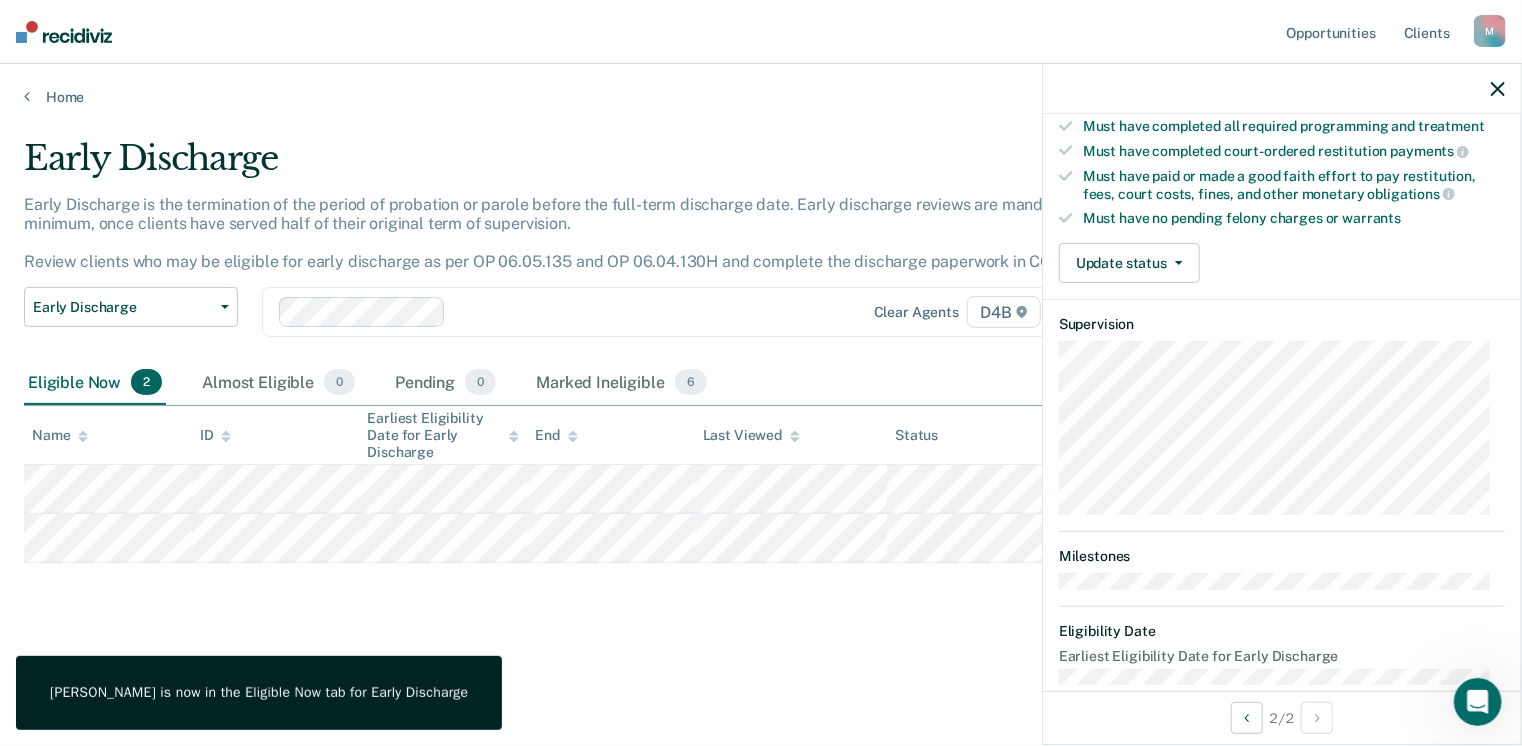 scroll, scrollTop: 371, scrollLeft: 0, axis: vertical 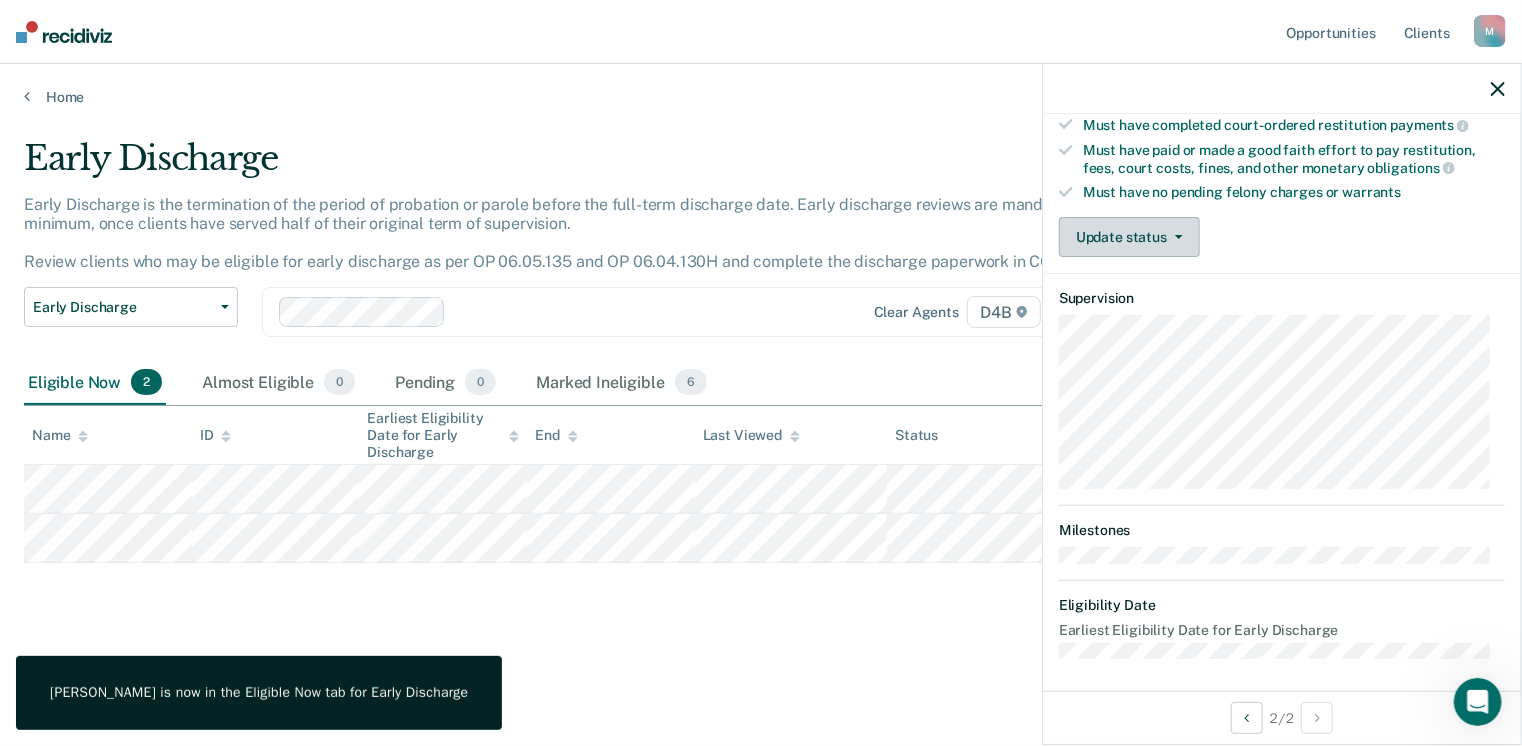 click on "Update status" at bounding box center [1129, 237] 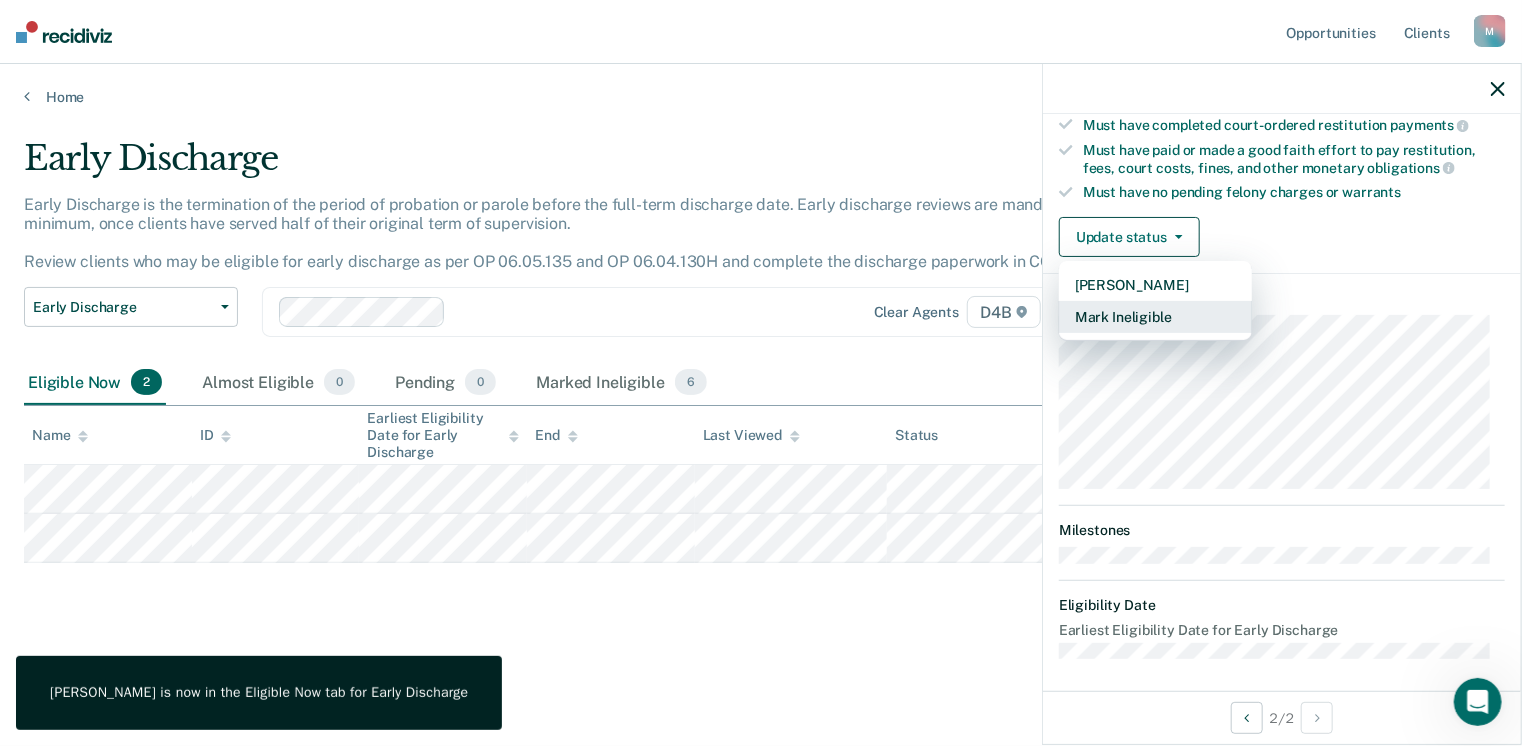 click on "Mark Ineligible" at bounding box center [1155, 317] 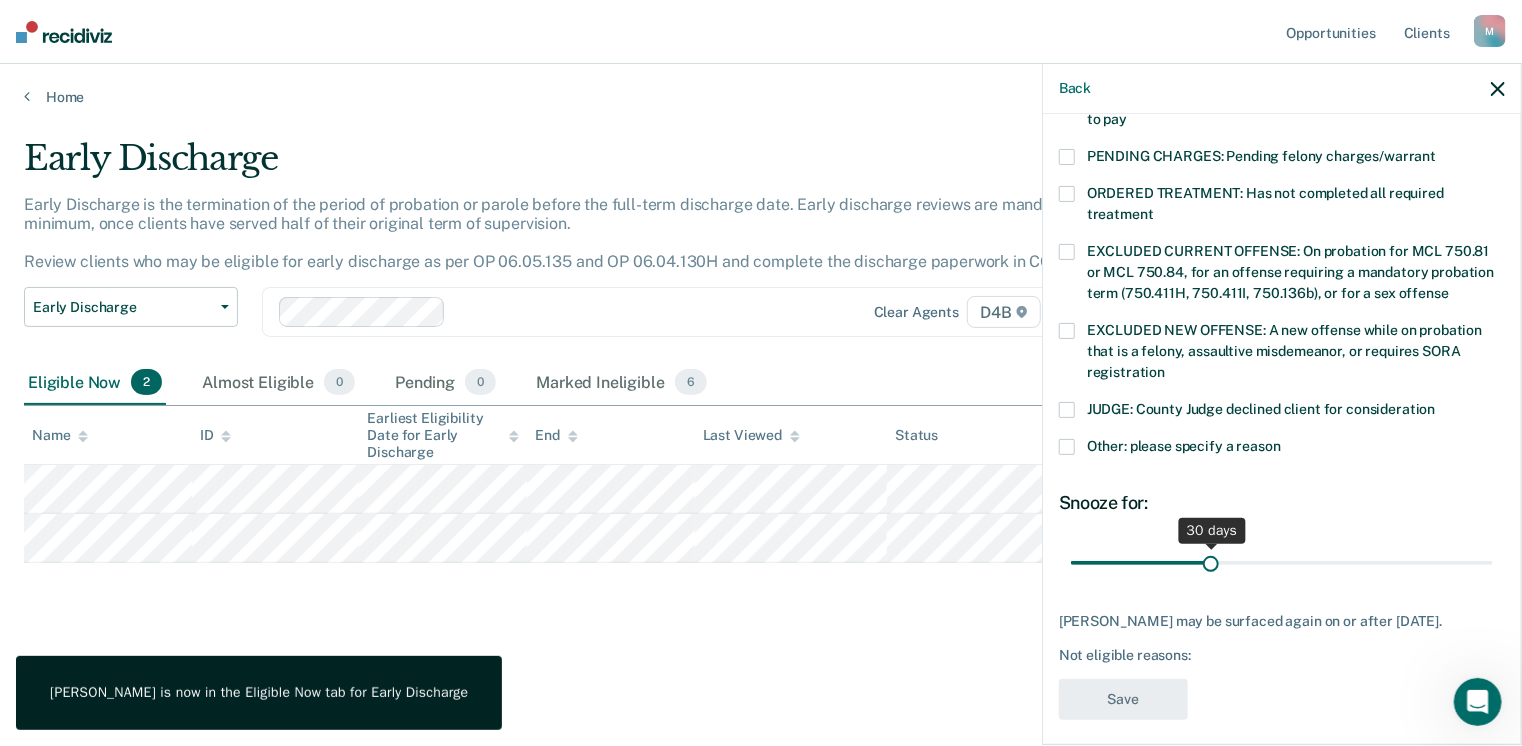 scroll, scrollTop: 647, scrollLeft: 0, axis: vertical 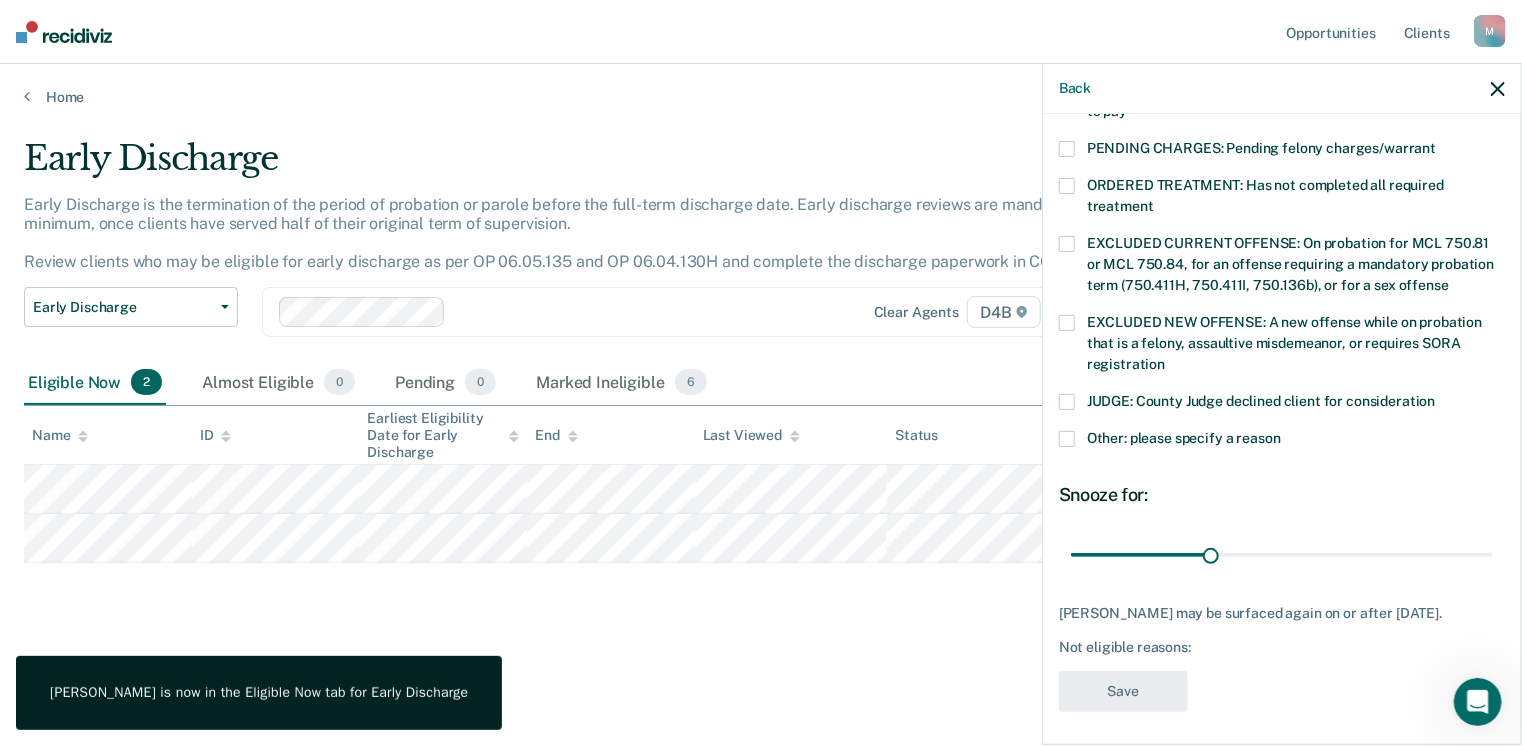 click at bounding box center (1067, 439) 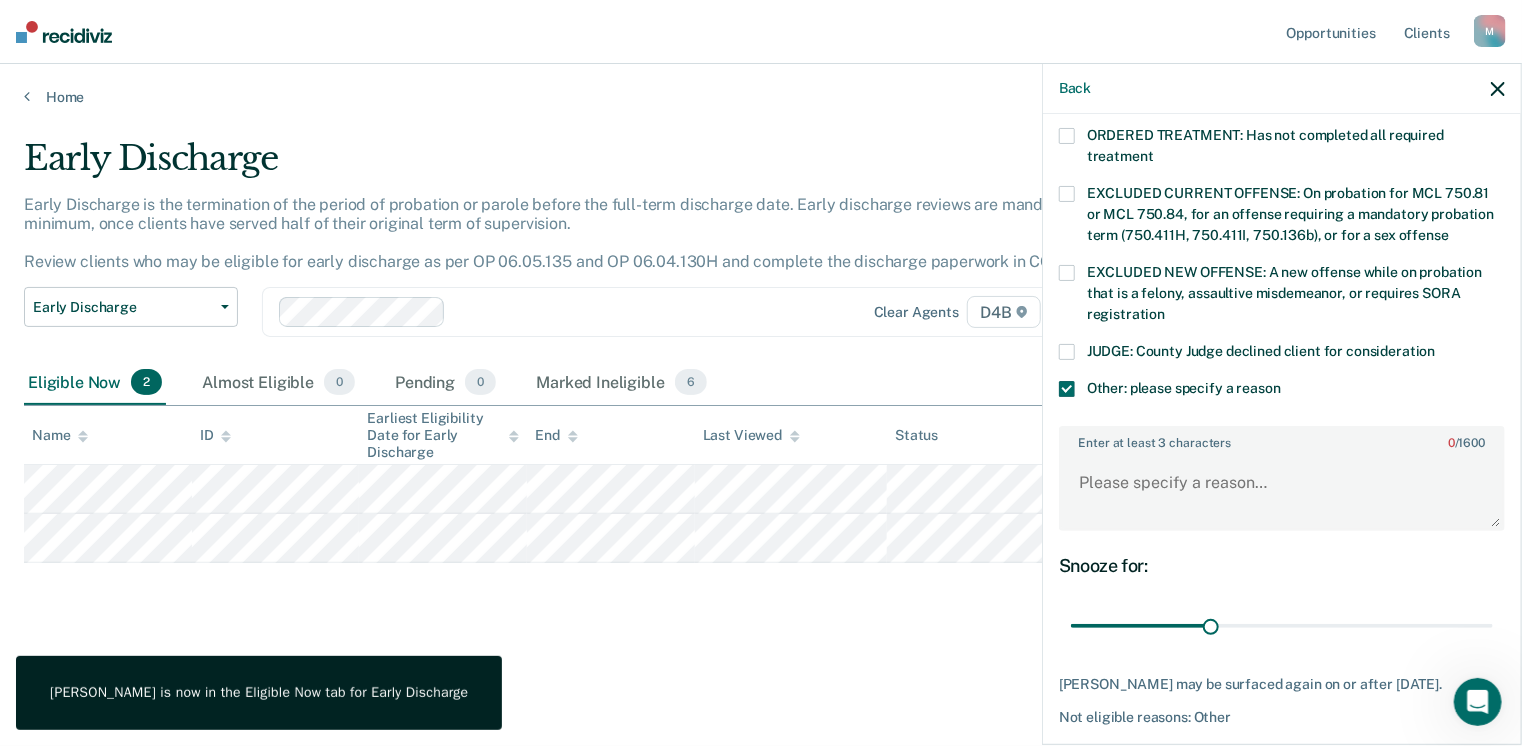 scroll, scrollTop: 766, scrollLeft: 0, axis: vertical 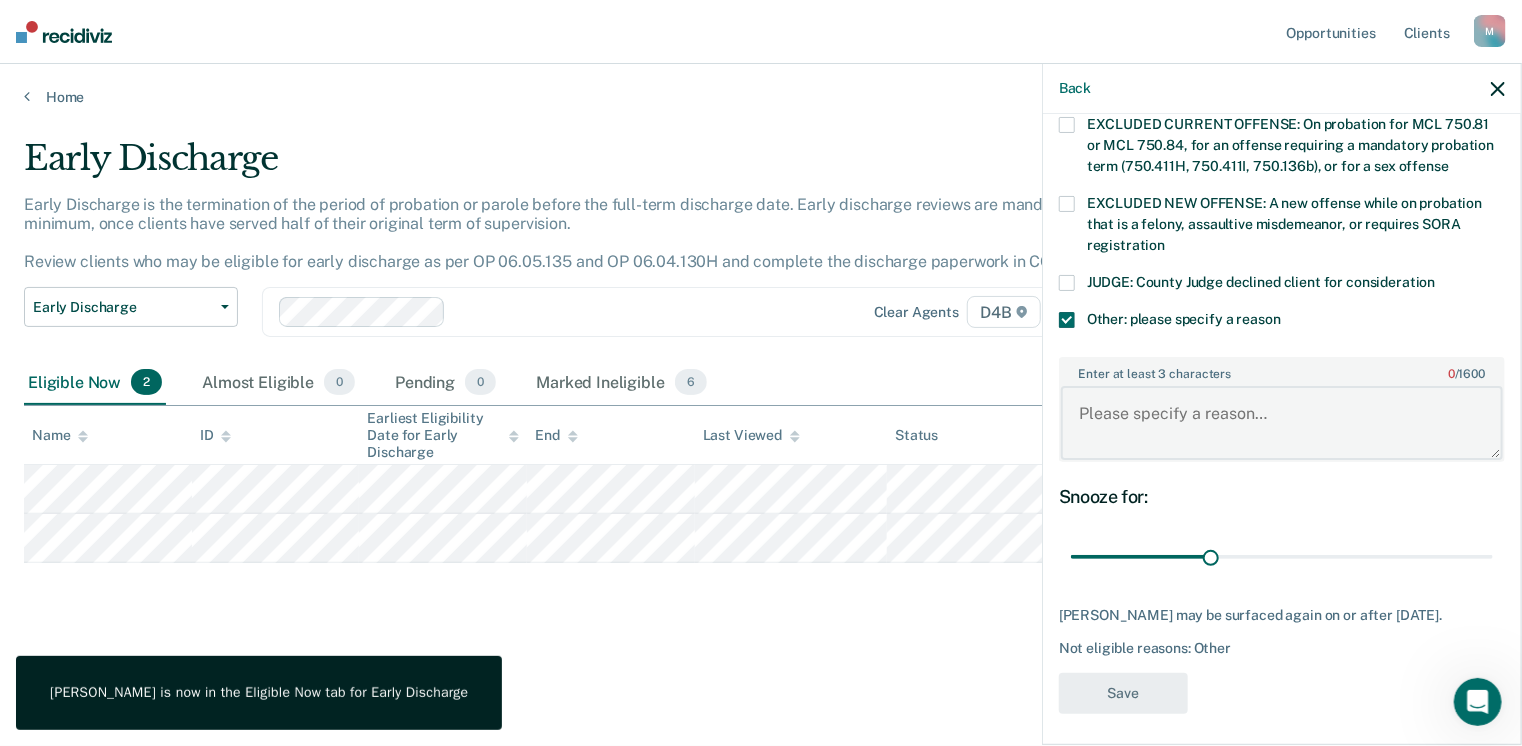 click on "Enter at least 3 characters 0  /  1600" at bounding box center (1282, 423) 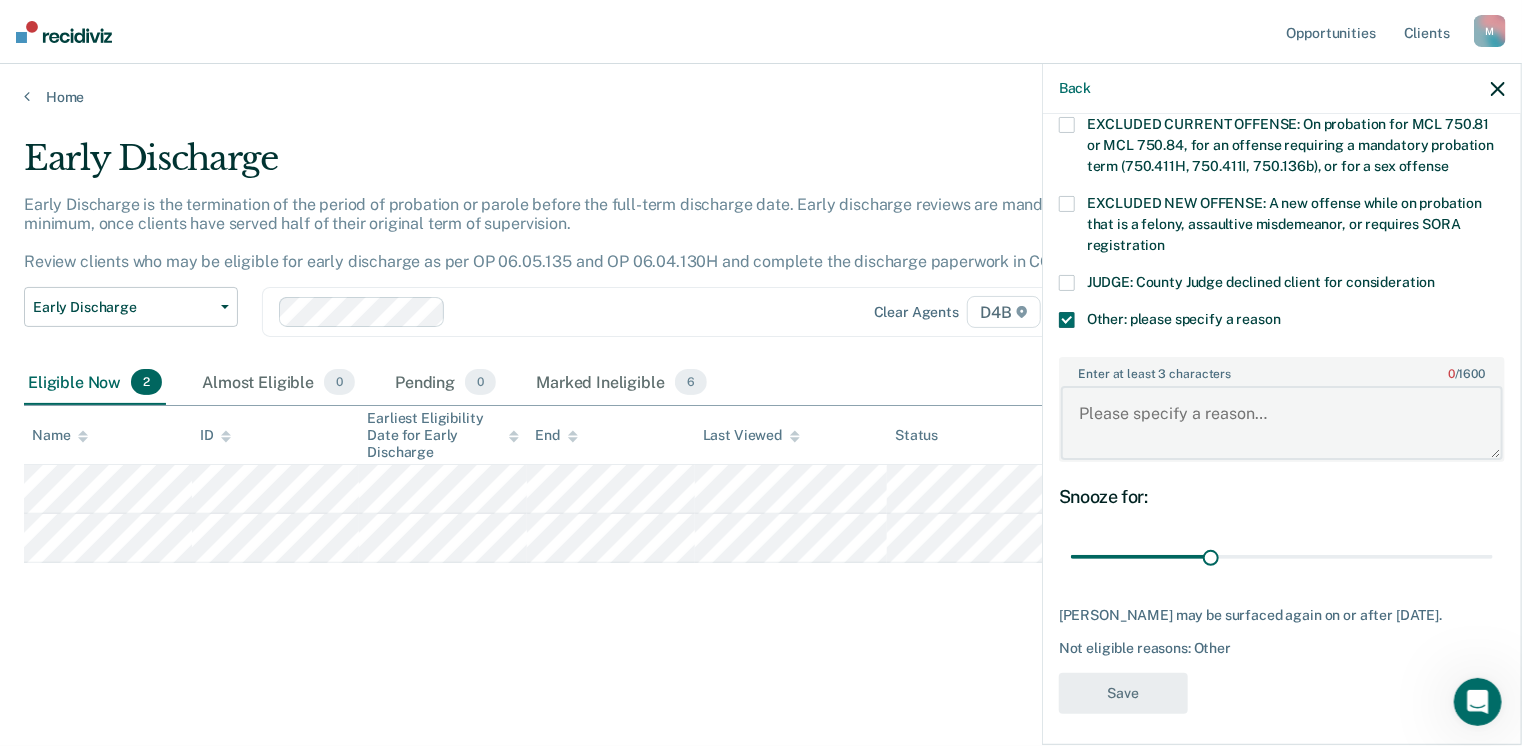 paste on "Believed to be ineligible due to conviction: Homicide - [MEDICAL_DATA] - Statutory Short Form. Agent to investigate further." 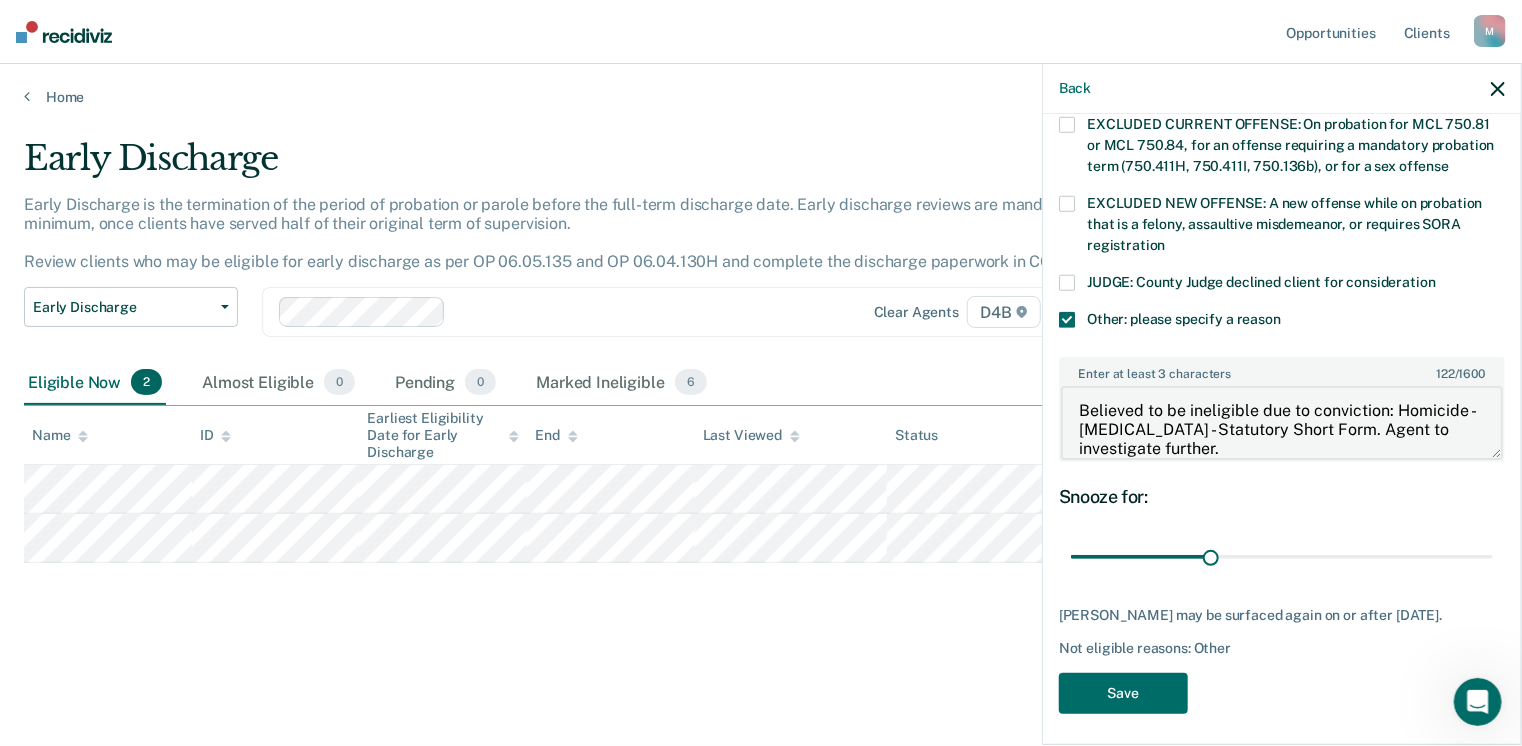 scroll, scrollTop: 19, scrollLeft: 0, axis: vertical 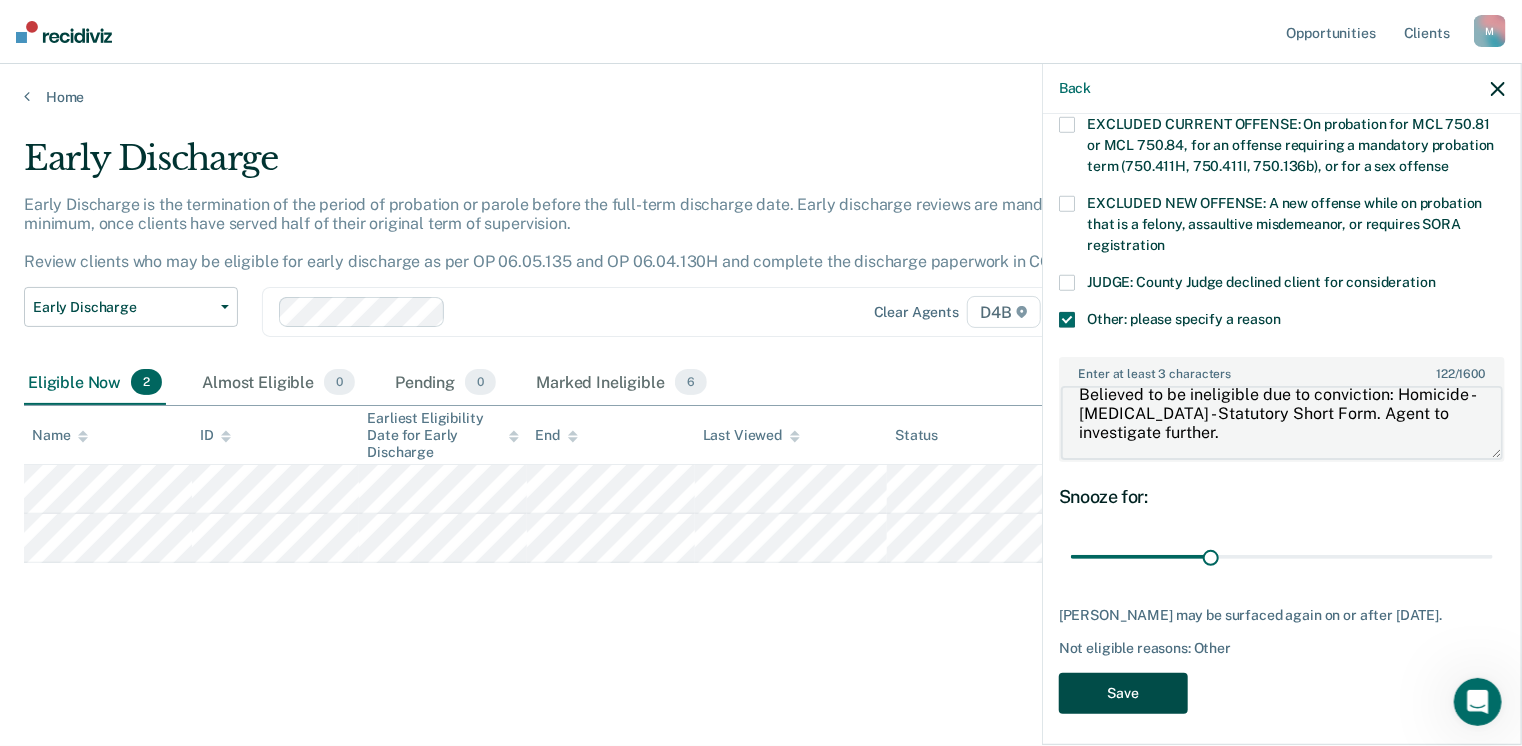 type on "Believed to be ineligible due to conviction: Homicide - [MEDICAL_DATA] - Statutory Short Form. Agent to investigate further." 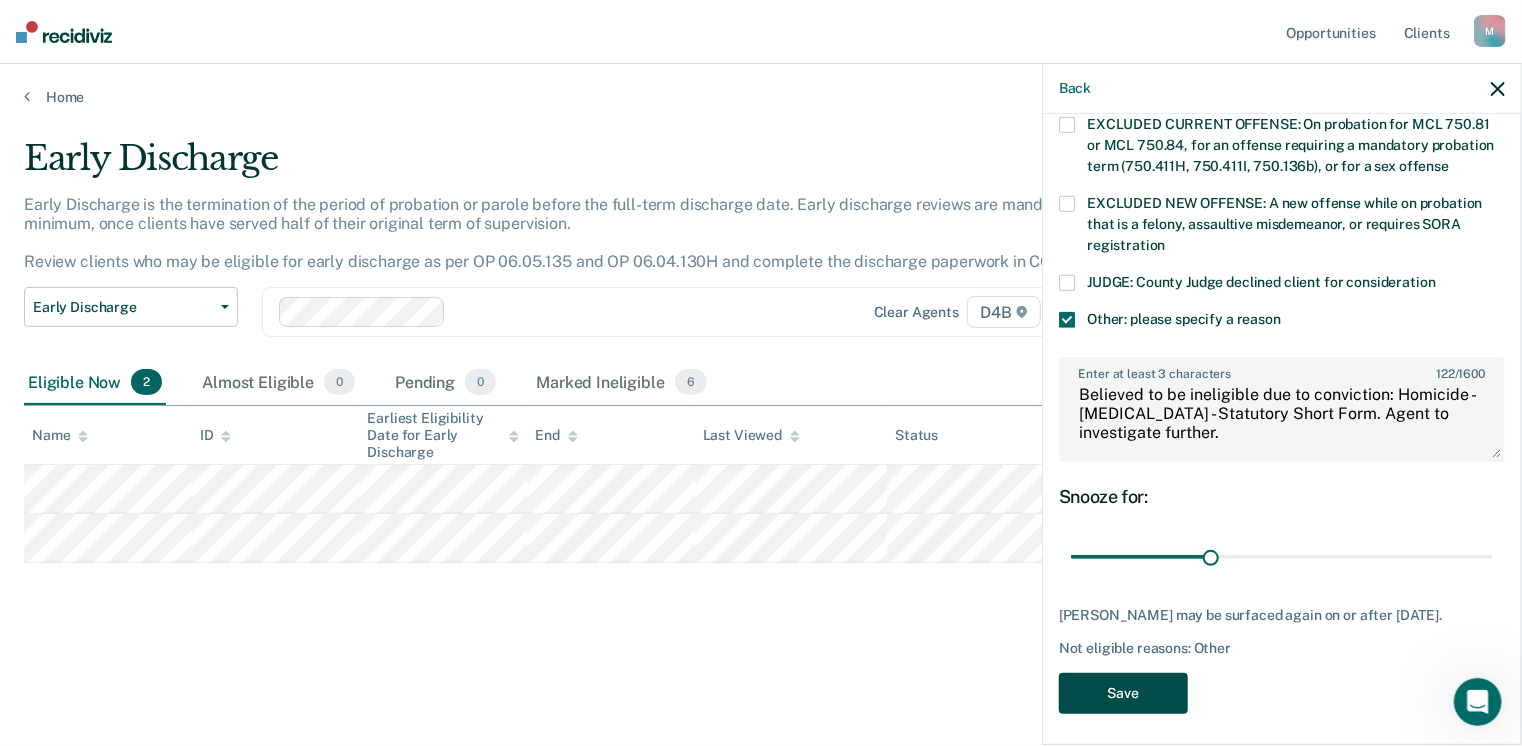 click on "Save" at bounding box center (1123, 693) 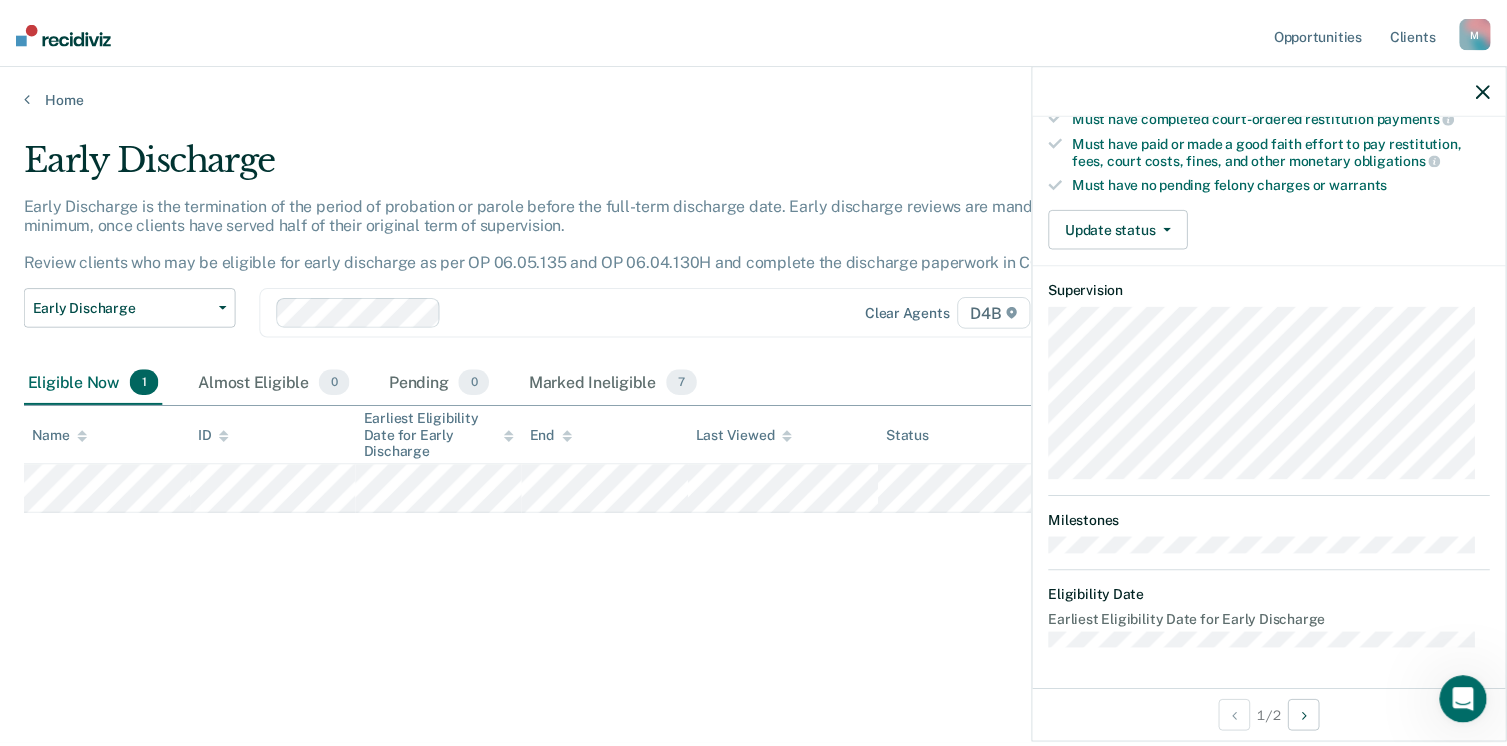 scroll, scrollTop: 371, scrollLeft: 0, axis: vertical 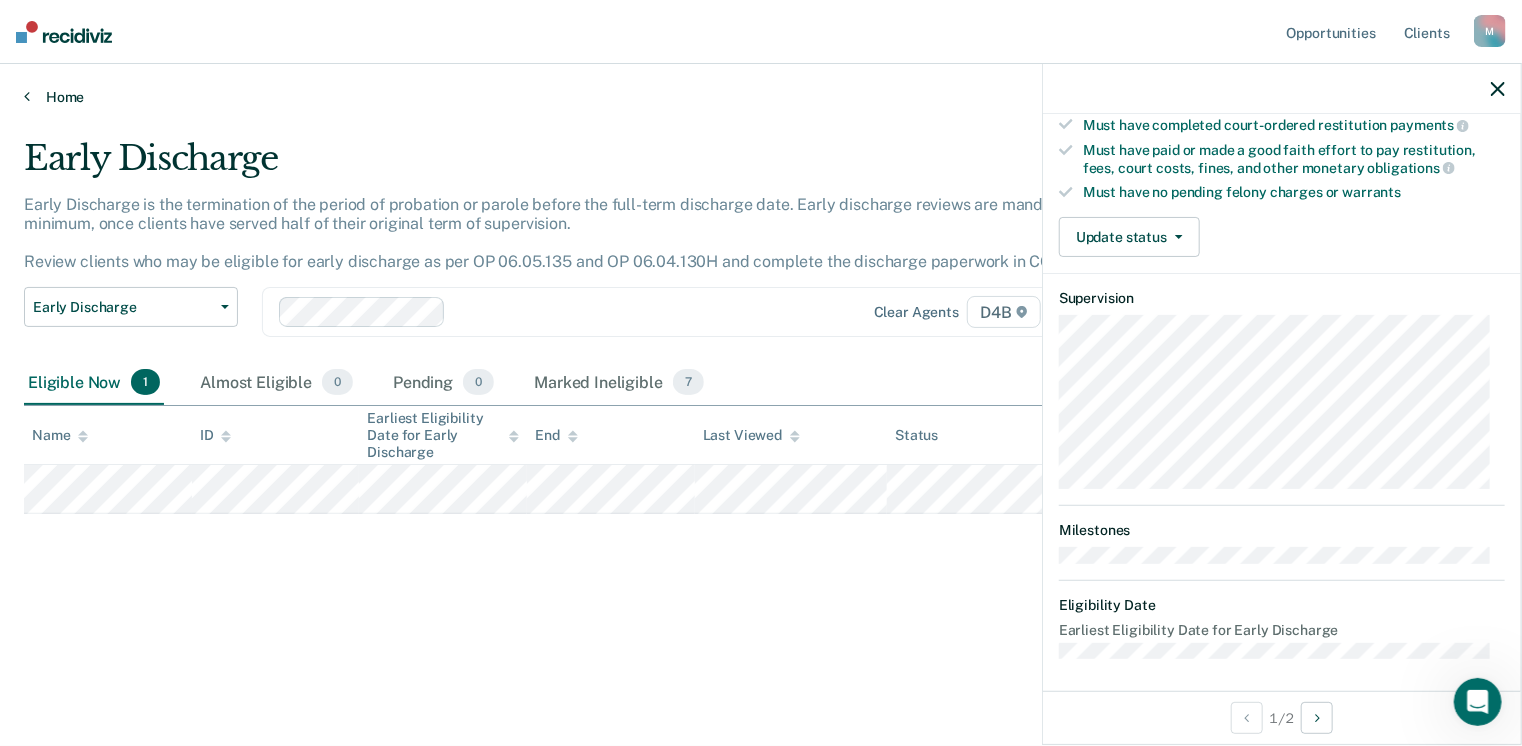 click at bounding box center [27, 96] 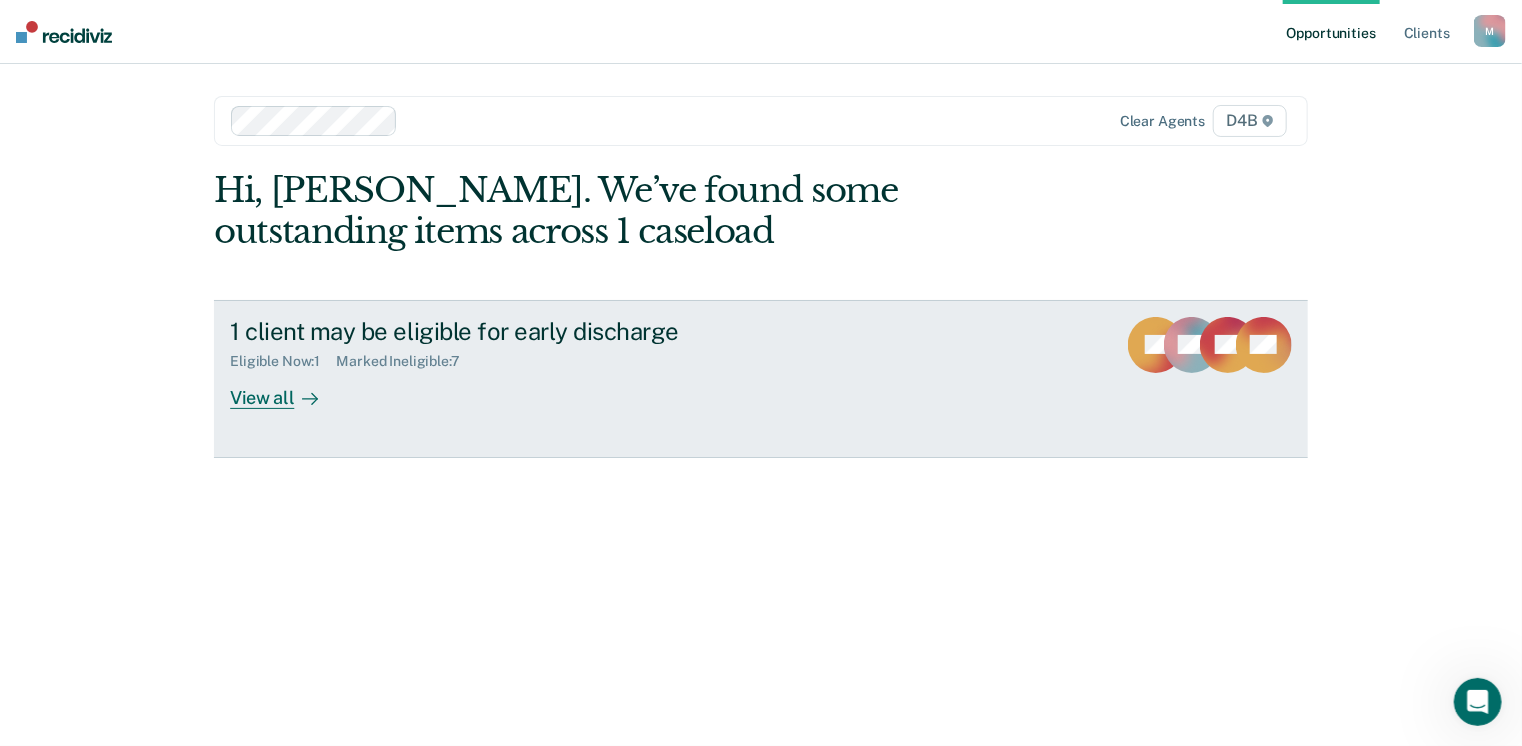 click on "View all" at bounding box center [286, 389] 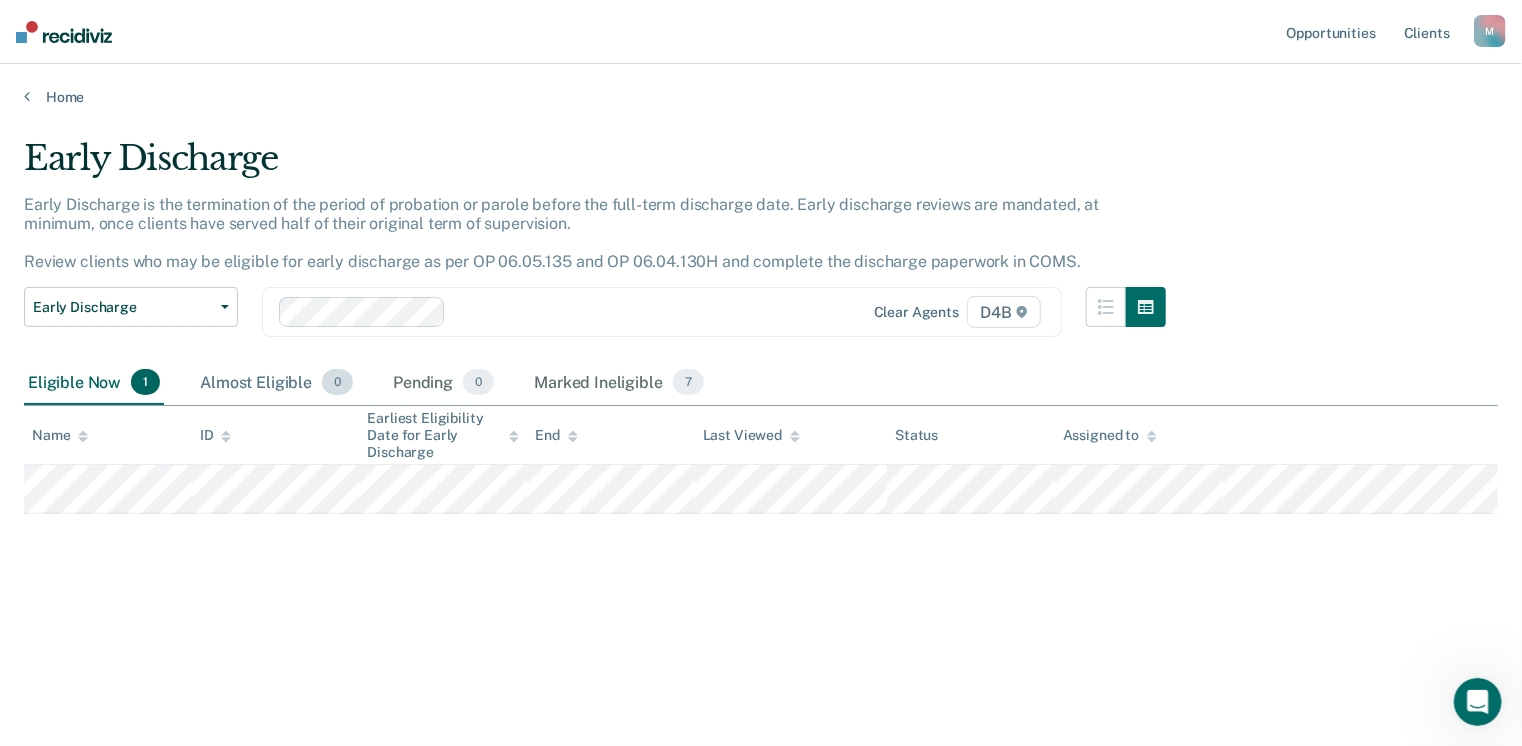 click on "Almost Eligible 0" at bounding box center [276, 383] 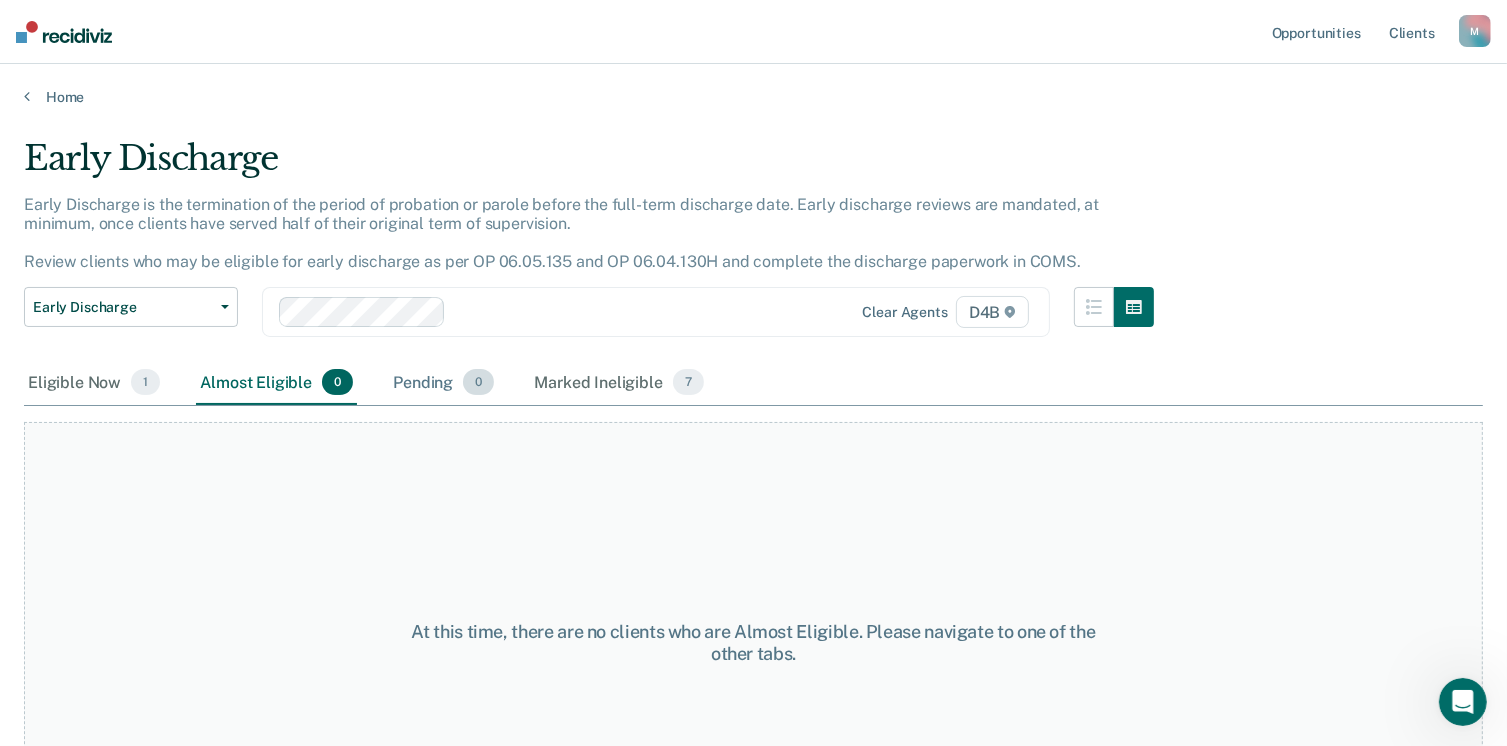 click on "Pending 0" at bounding box center (443, 383) 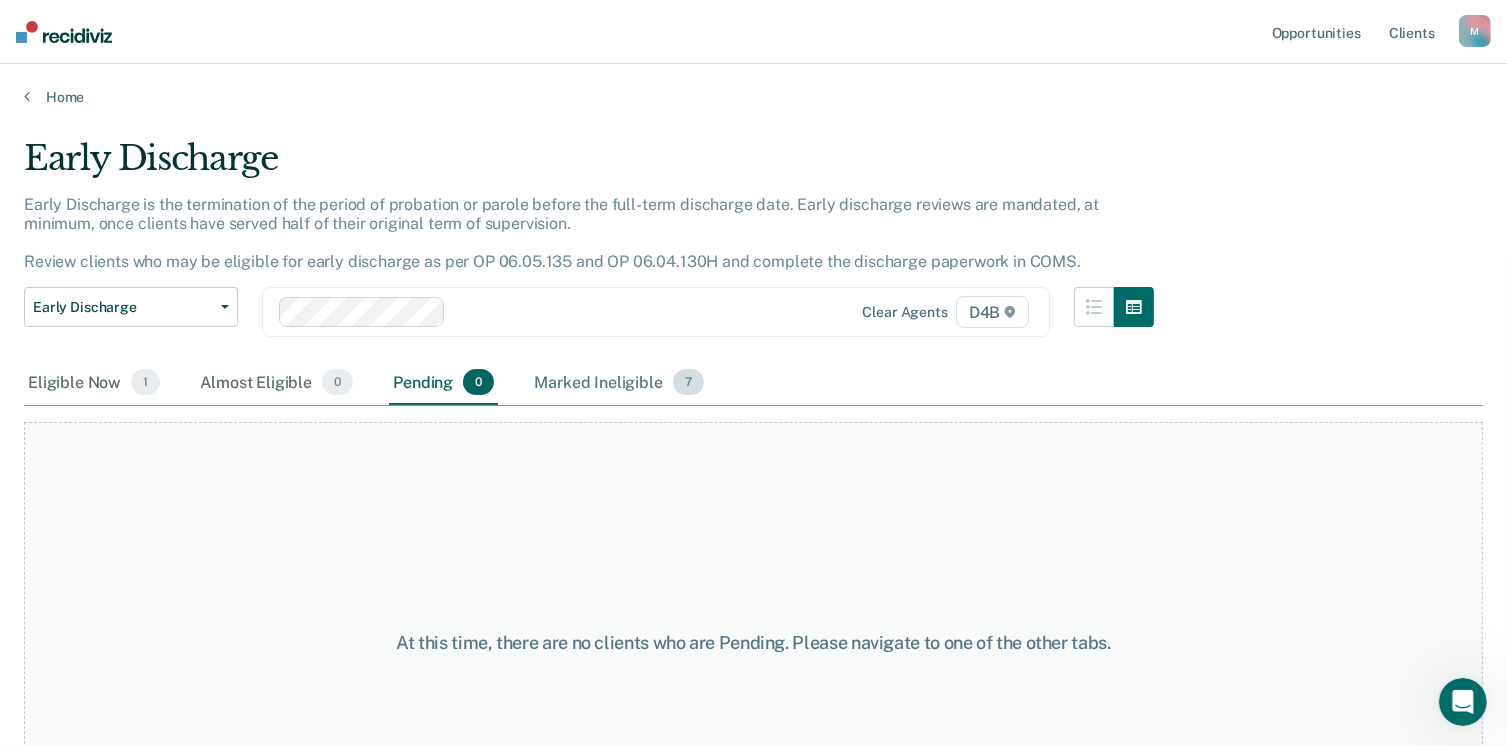 click on "Marked Ineligible 7" at bounding box center [619, 383] 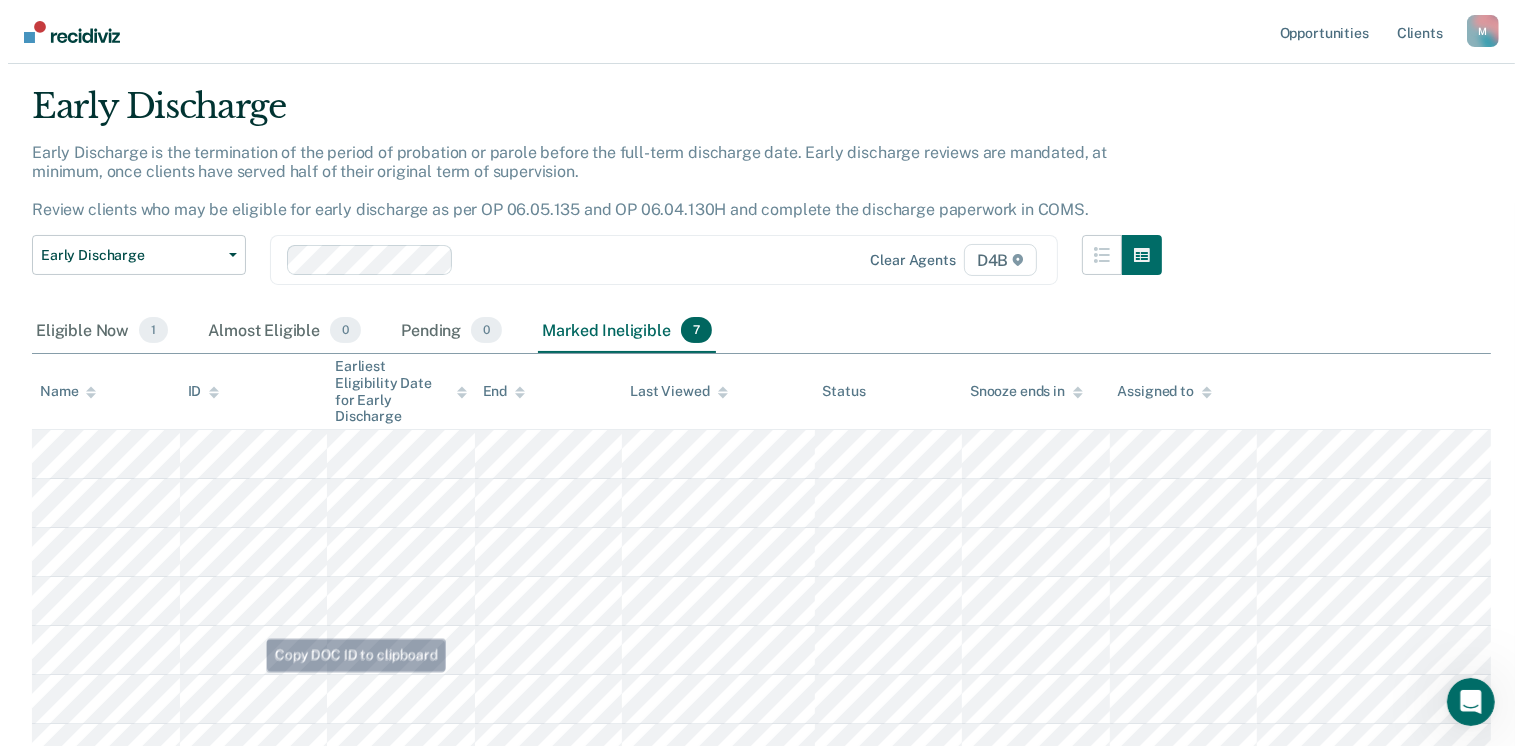 scroll, scrollTop: 0, scrollLeft: 0, axis: both 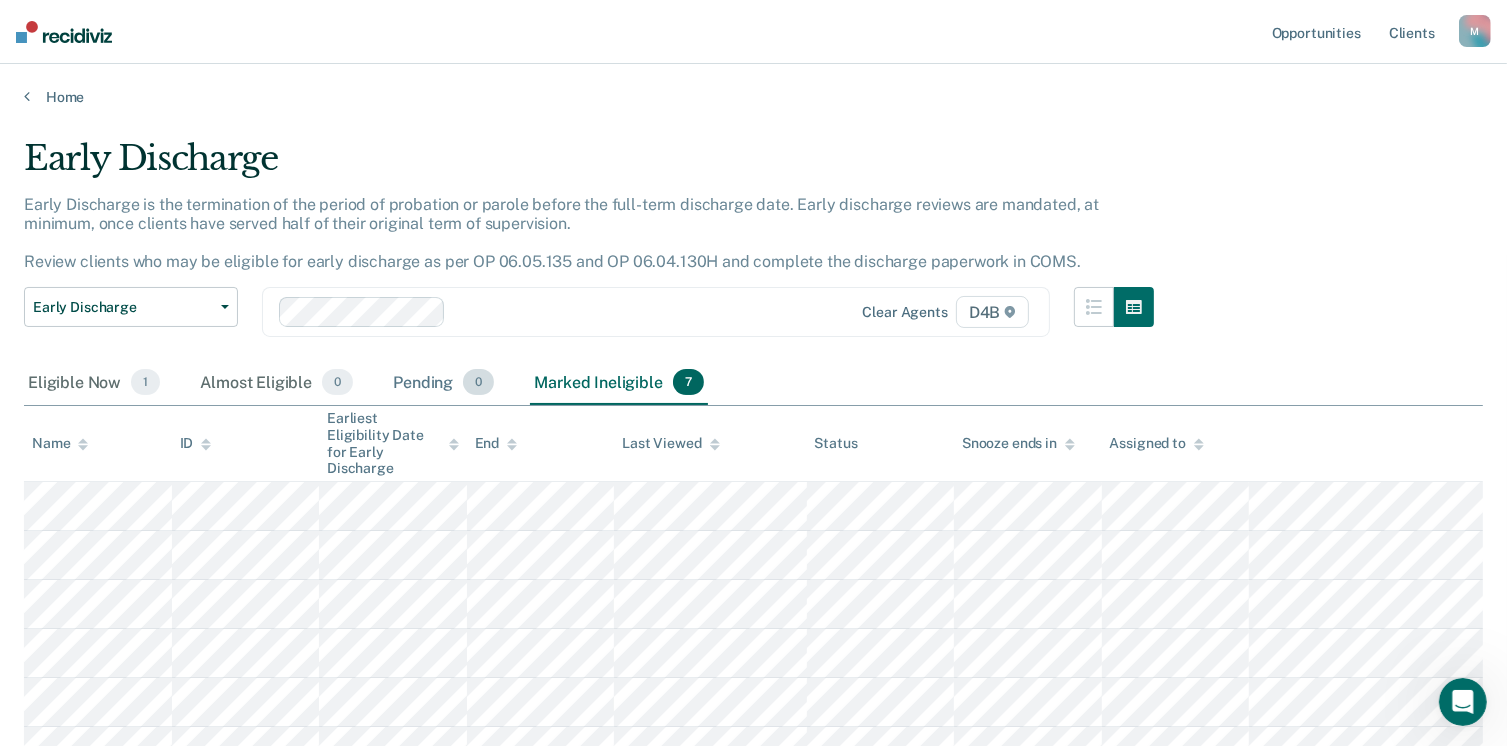 click on "Pending 0" at bounding box center [443, 383] 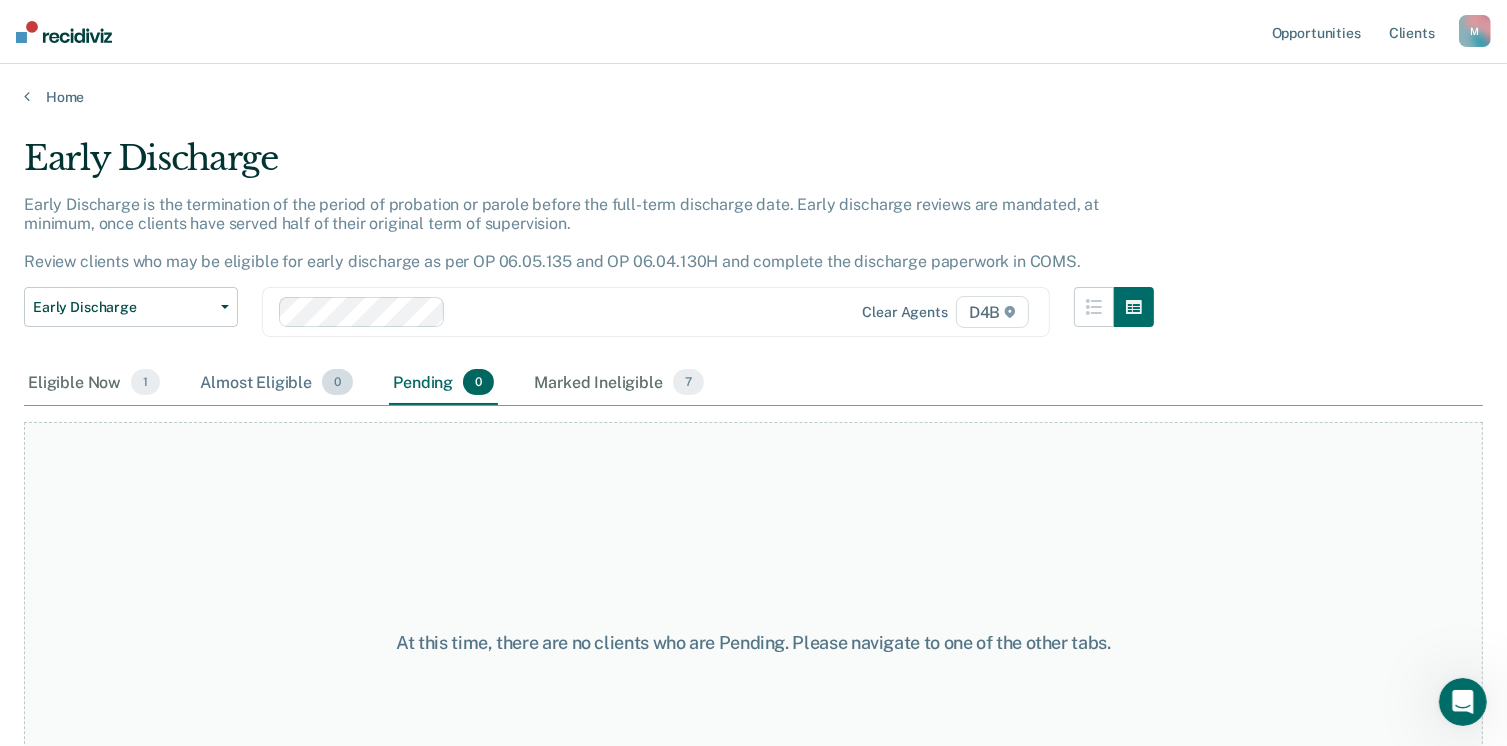 click on "Almost Eligible 0" at bounding box center (276, 383) 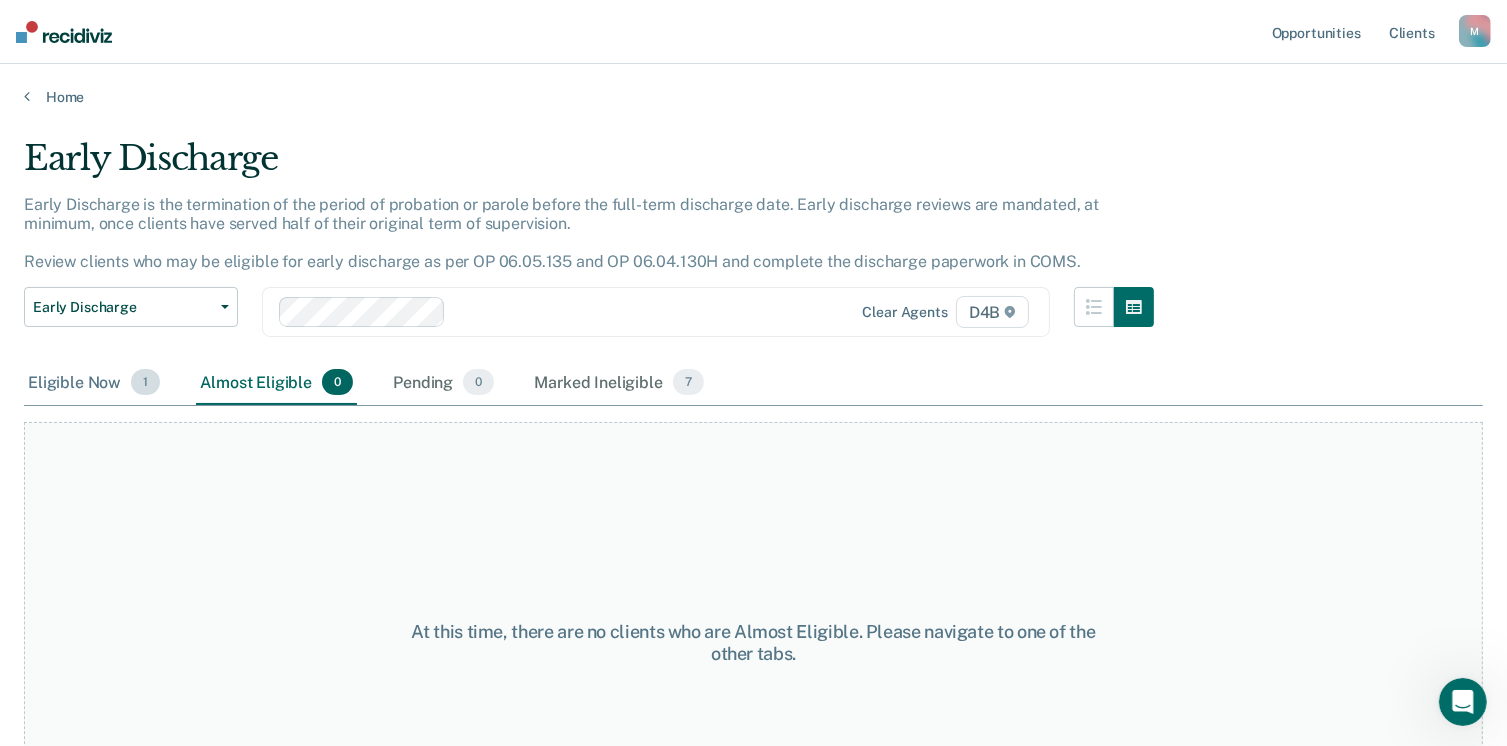 click on "Eligible Now 1" at bounding box center (94, 383) 